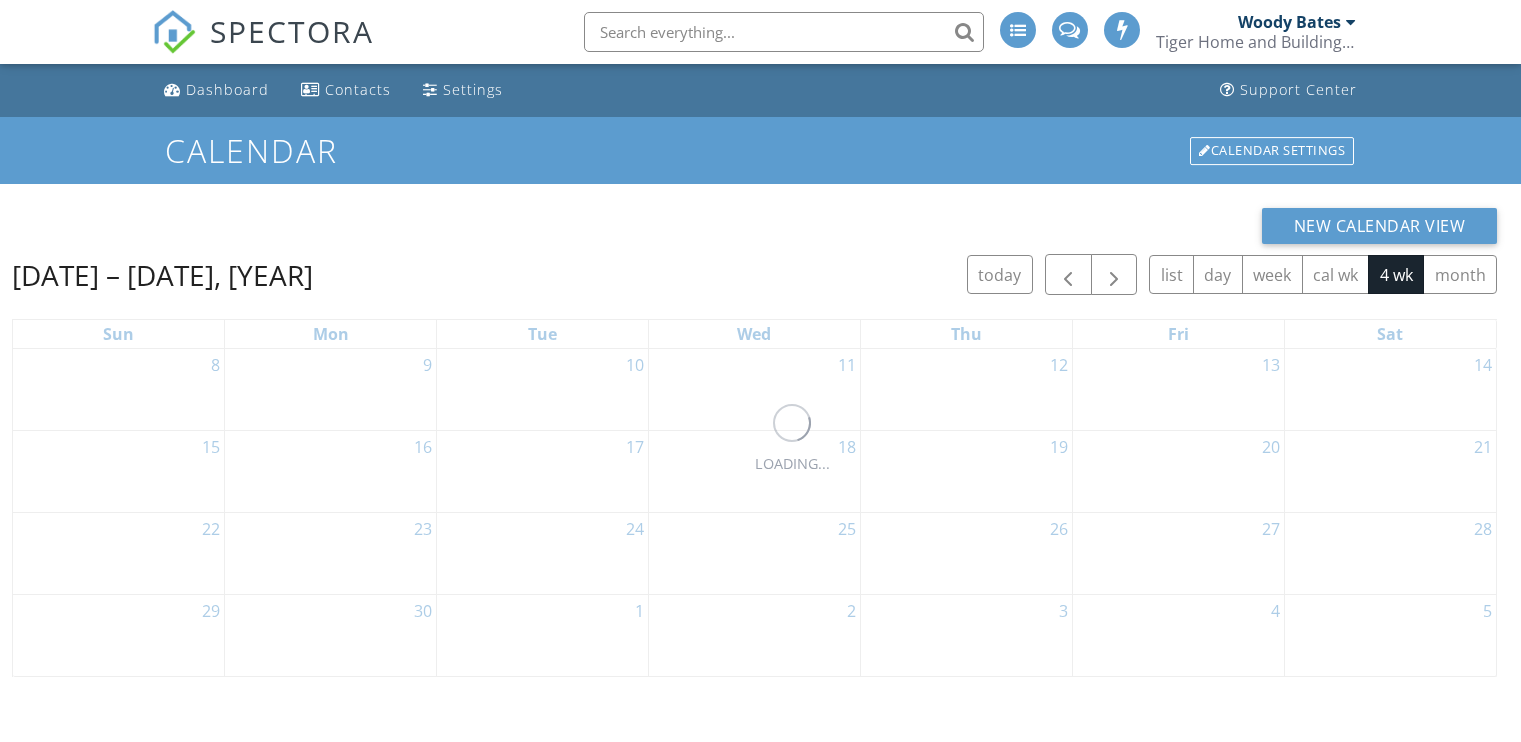 scroll, scrollTop: 0, scrollLeft: 0, axis: both 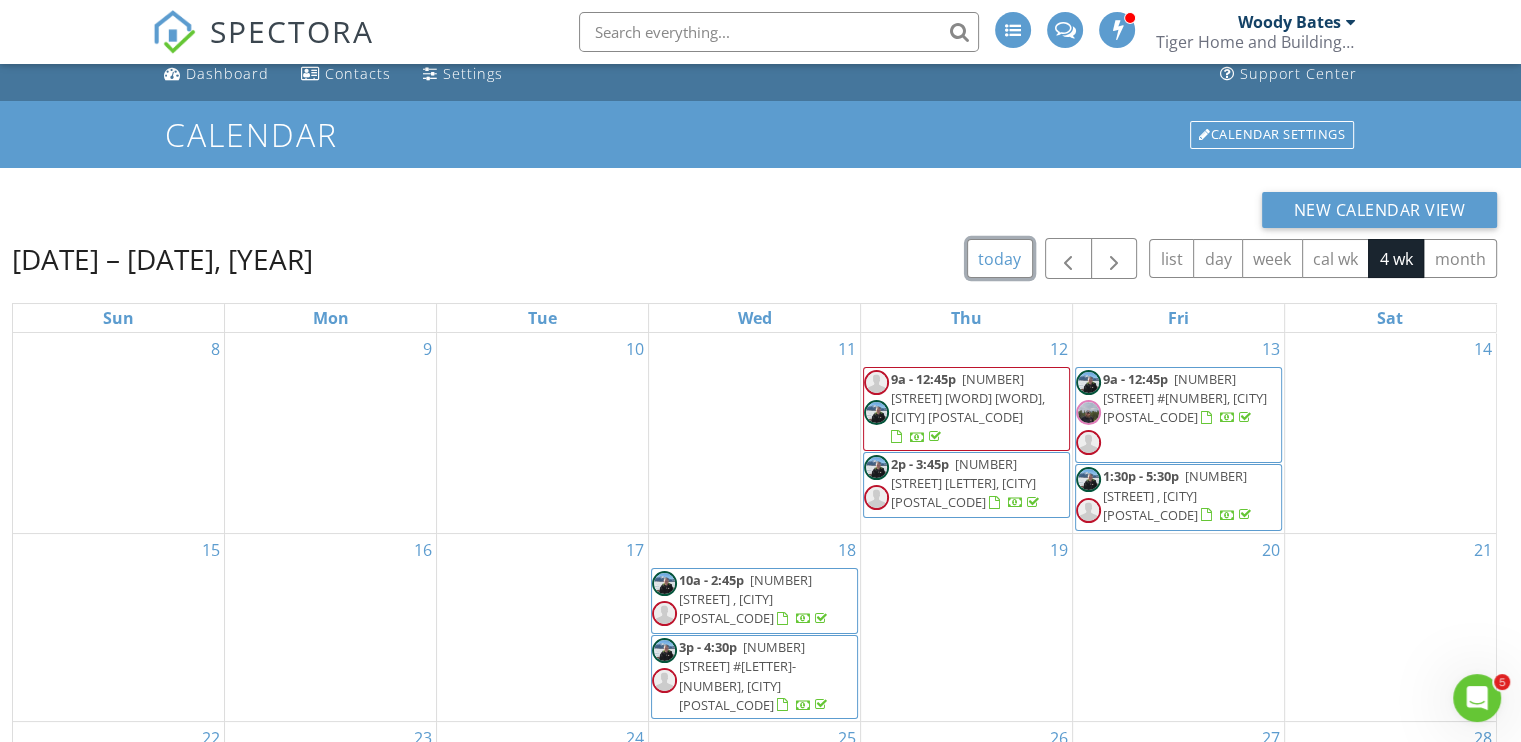 click on "today" at bounding box center (1000, 258) 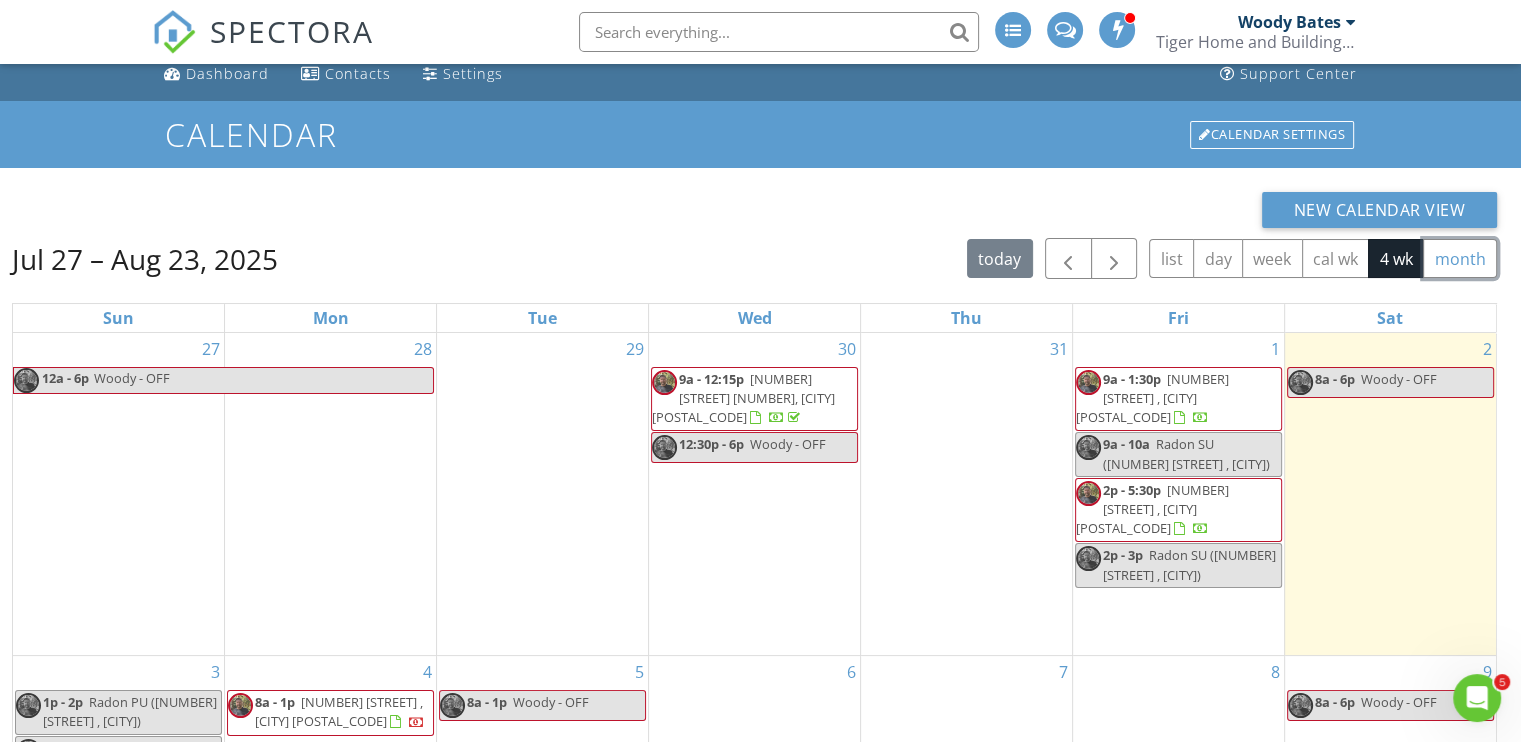 click on "month" at bounding box center (1460, 258) 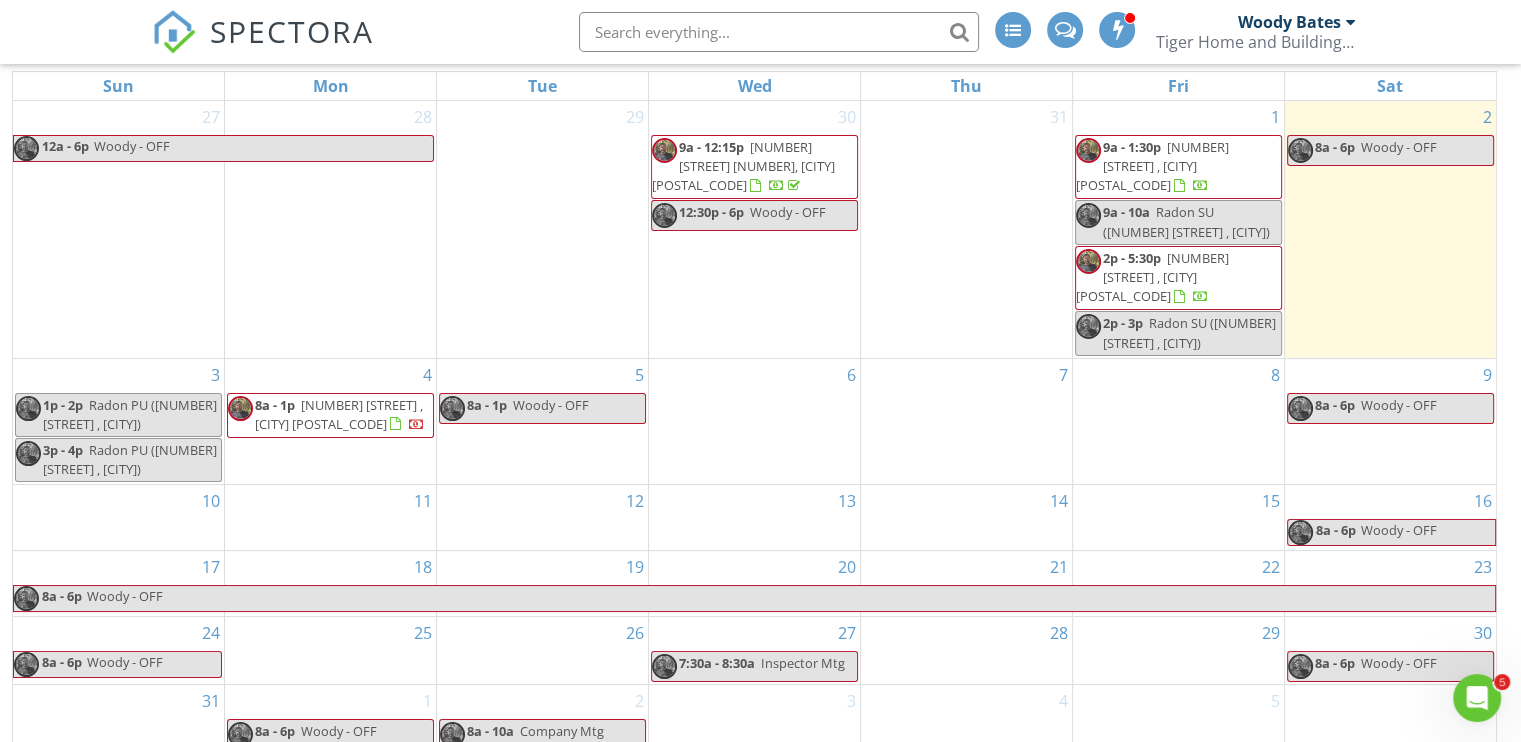 scroll, scrollTop: 266, scrollLeft: 0, axis: vertical 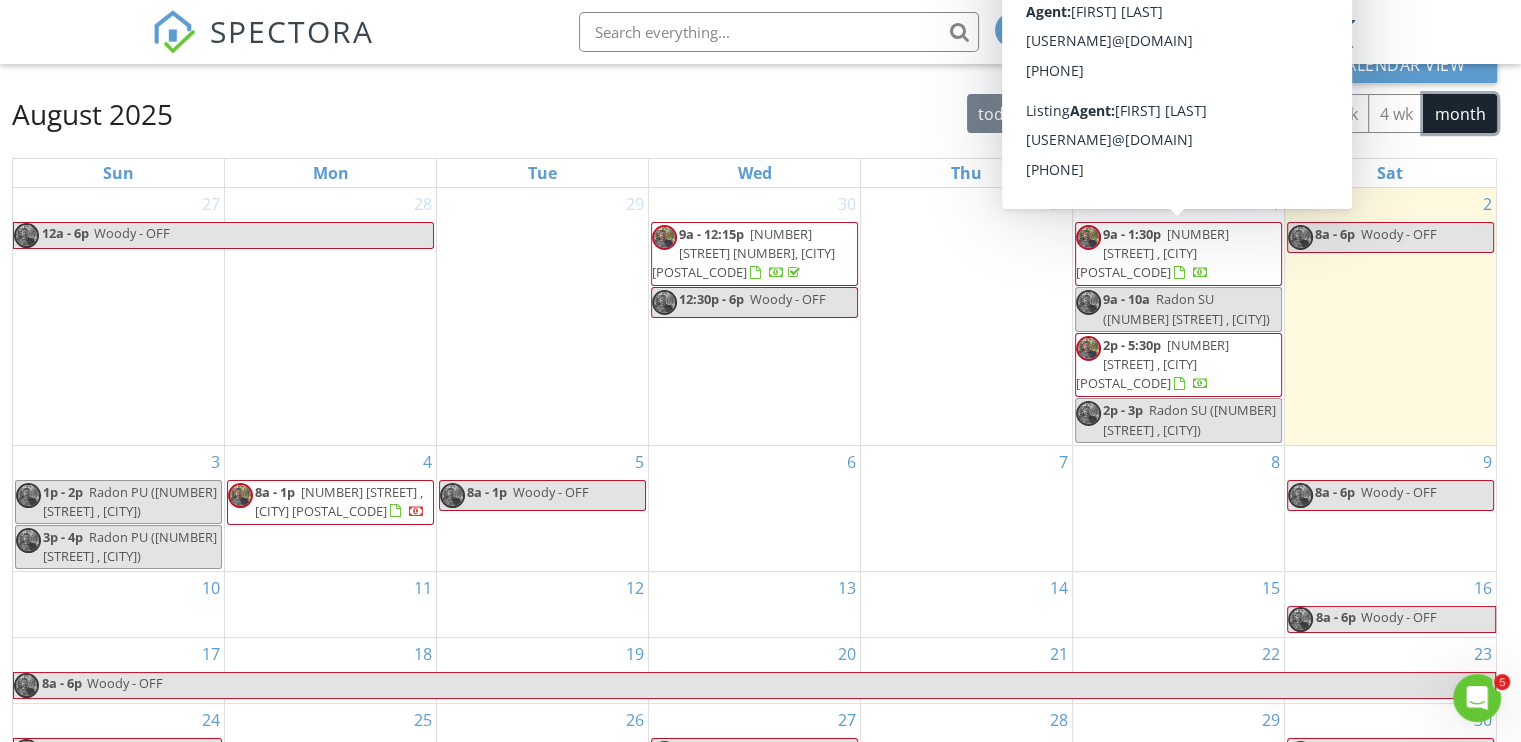 click on "1118 Penstemon Rd , Dillon 80435" at bounding box center [1152, 253] 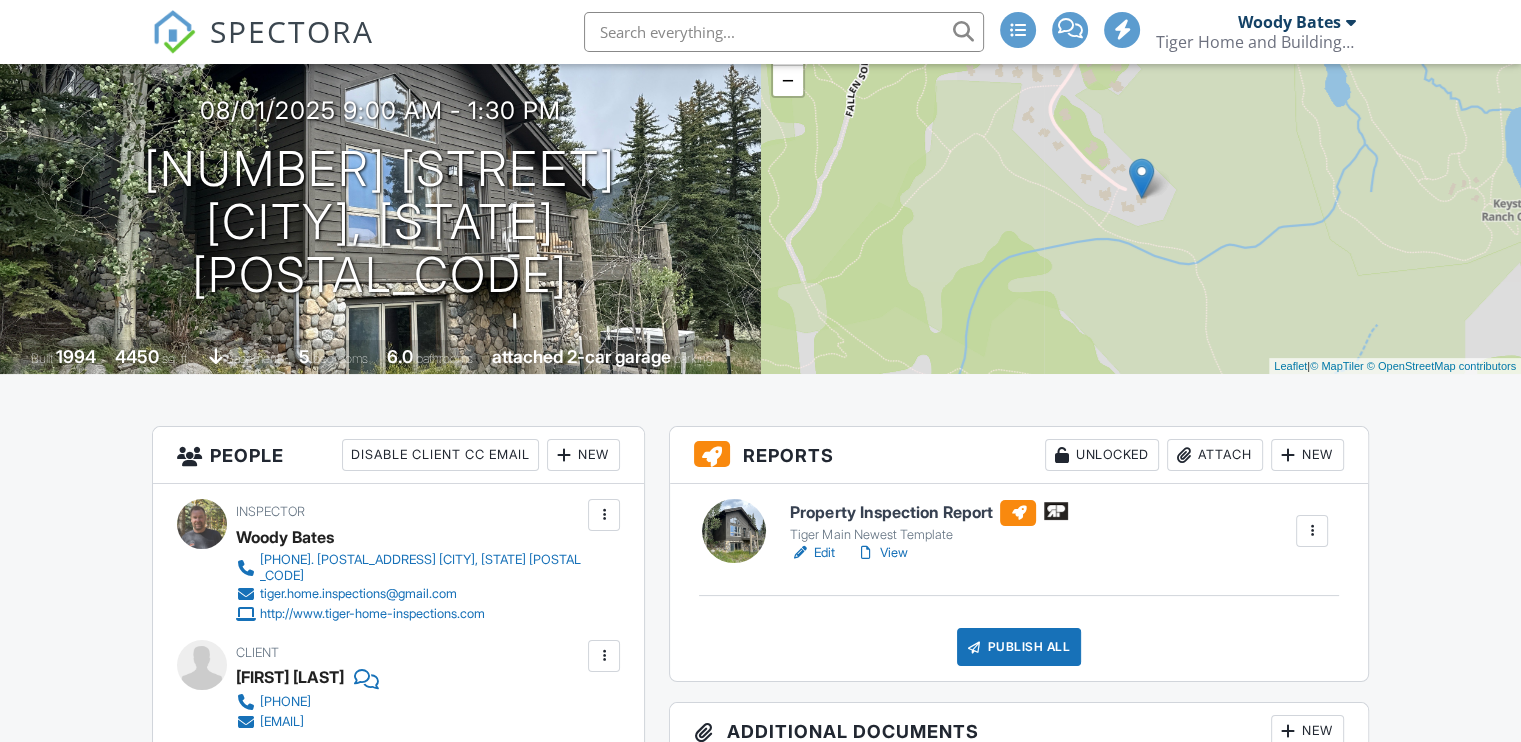 scroll, scrollTop: 287, scrollLeft: 0, axis: vertical 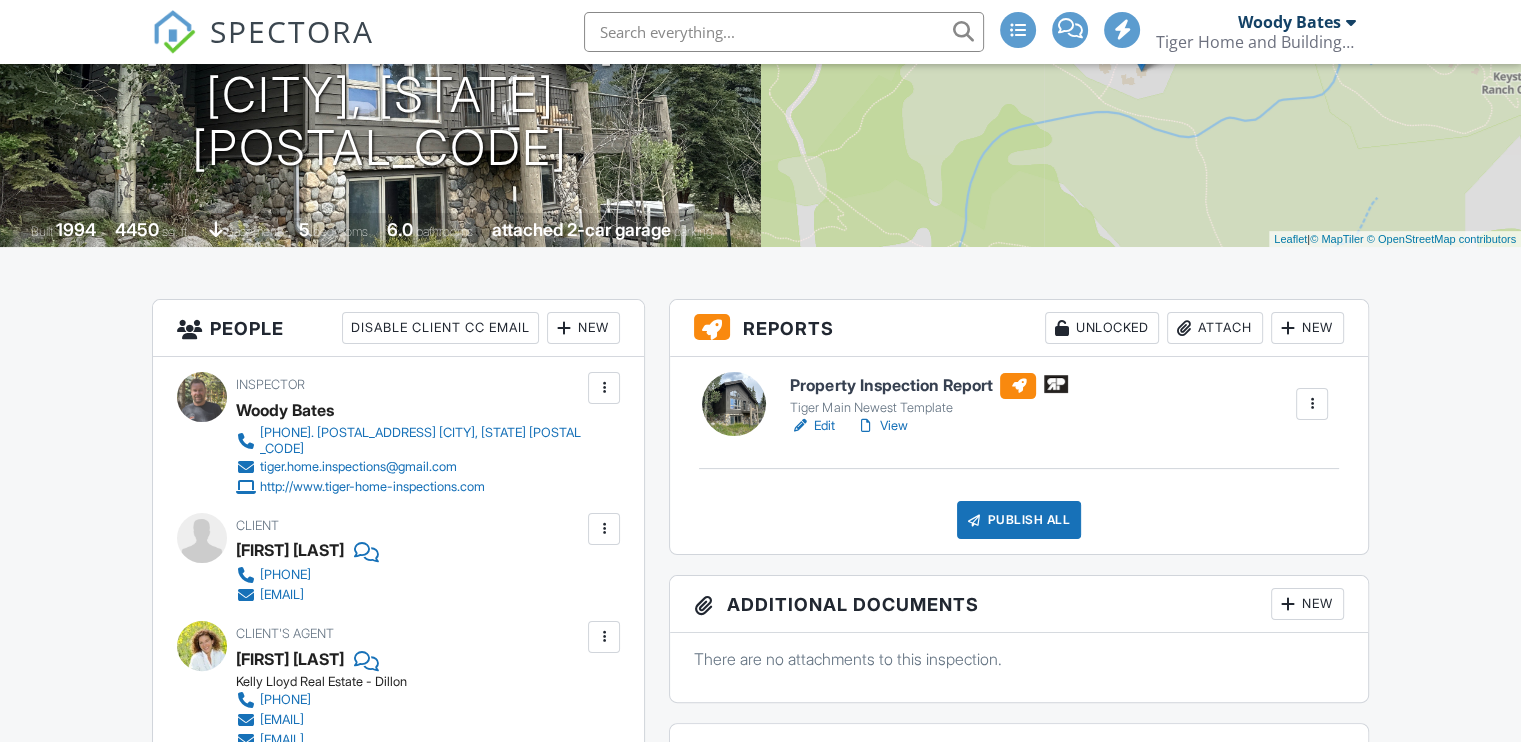 click on "View" at bounding box center [881, 426] 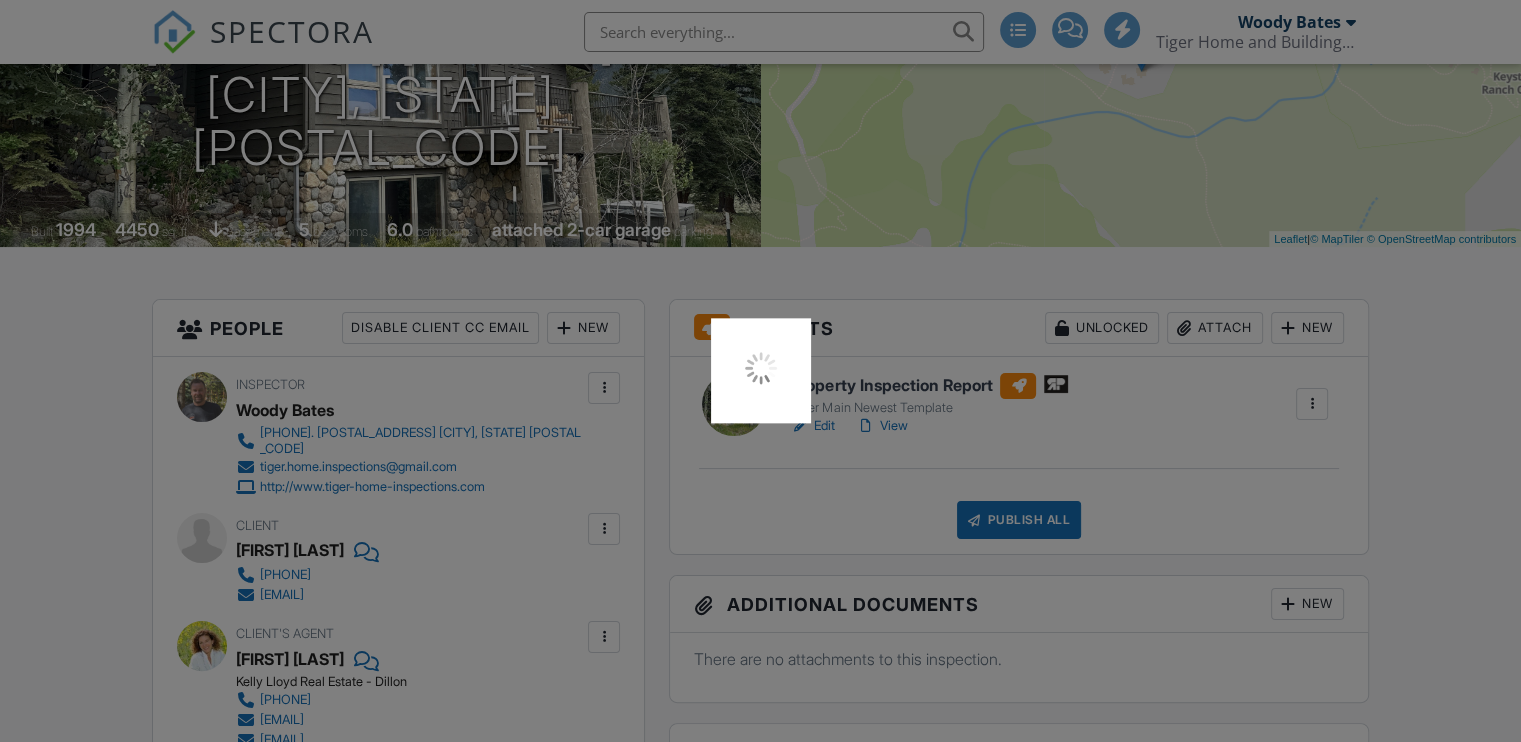 scroll, scrollTop: 480, scrollLeft: 0, axis: vertical 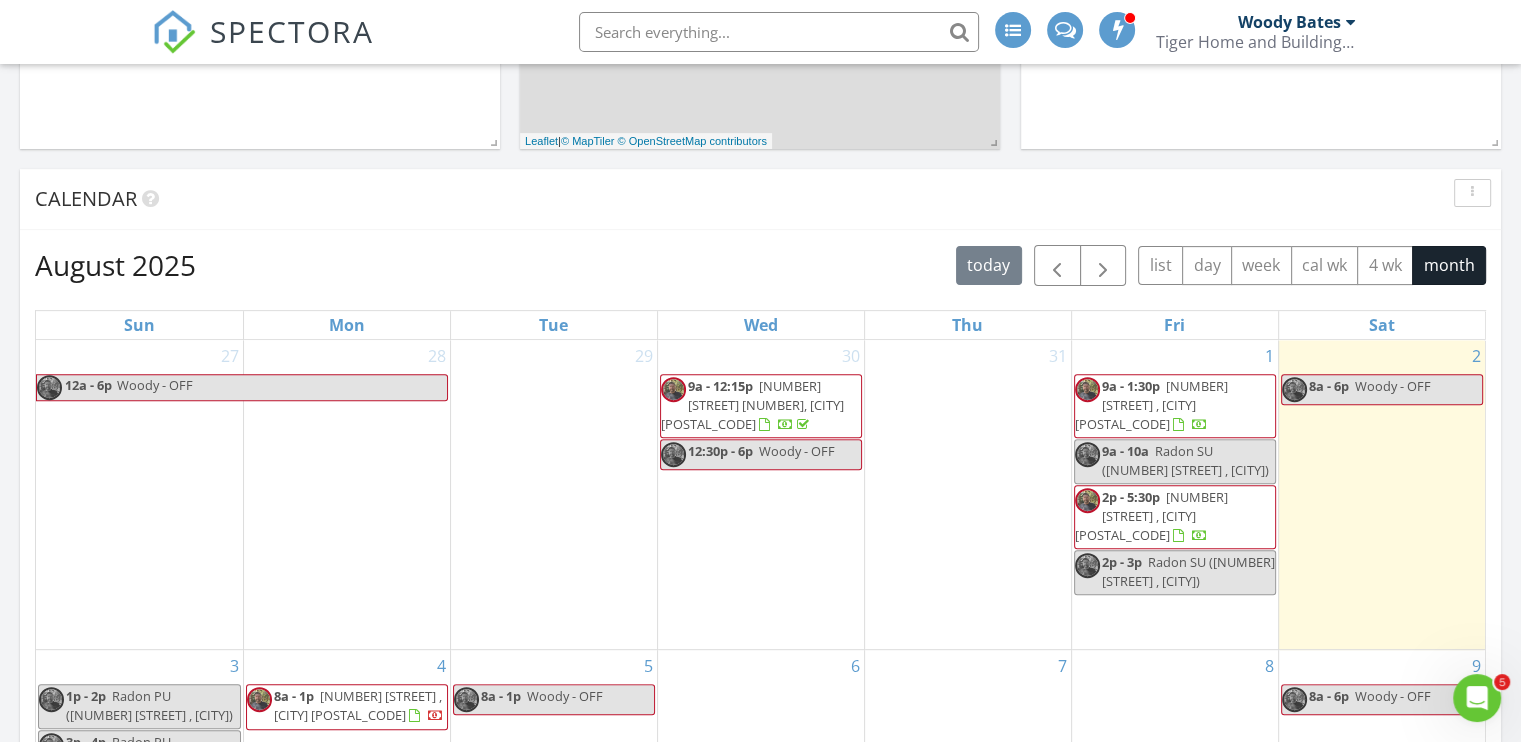 click on "[NUMBER] [STREET] , [CITY] [POSTAL_CODE]" at bounding box center [1151, 516] 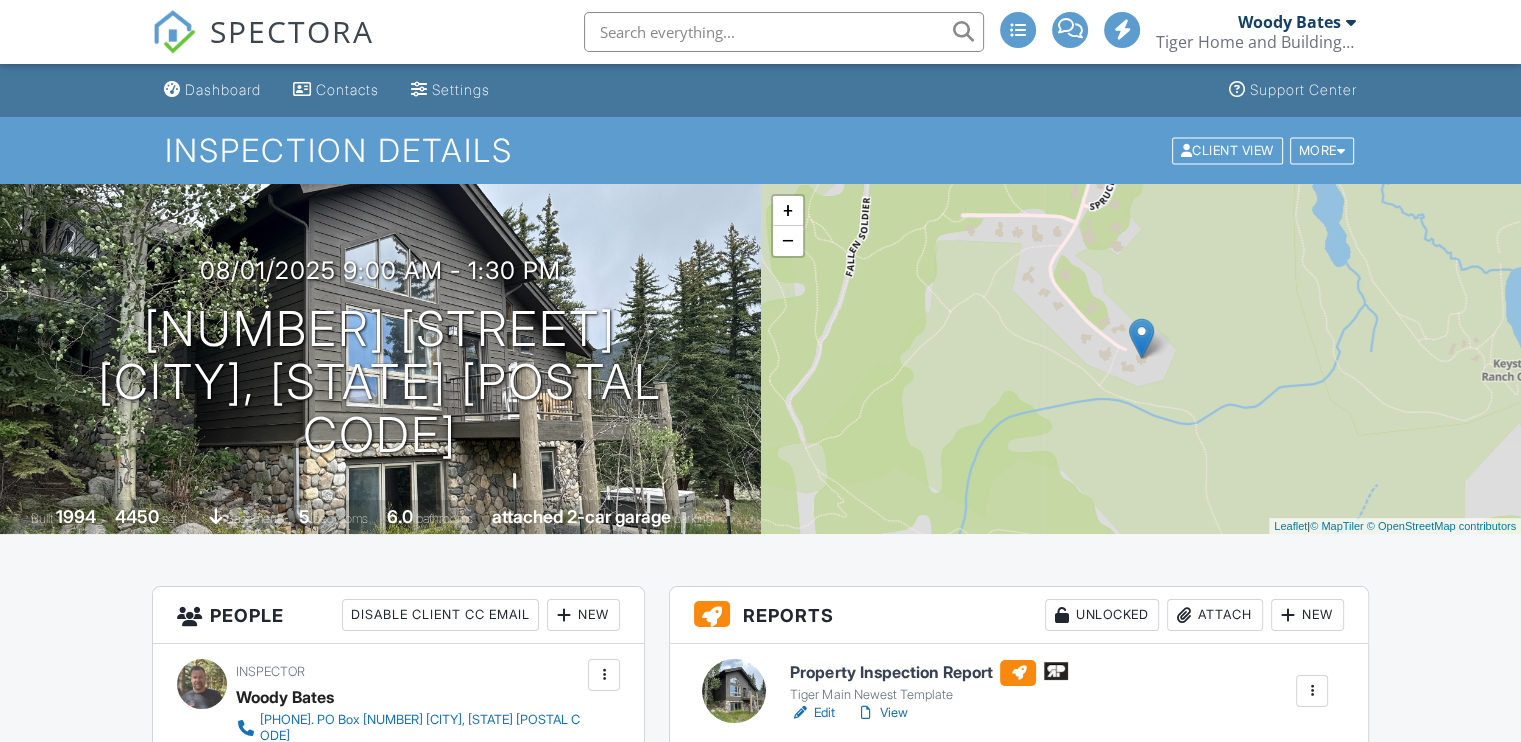 scroll, scrollTop: 0, scrollLeft: 0, axis: both 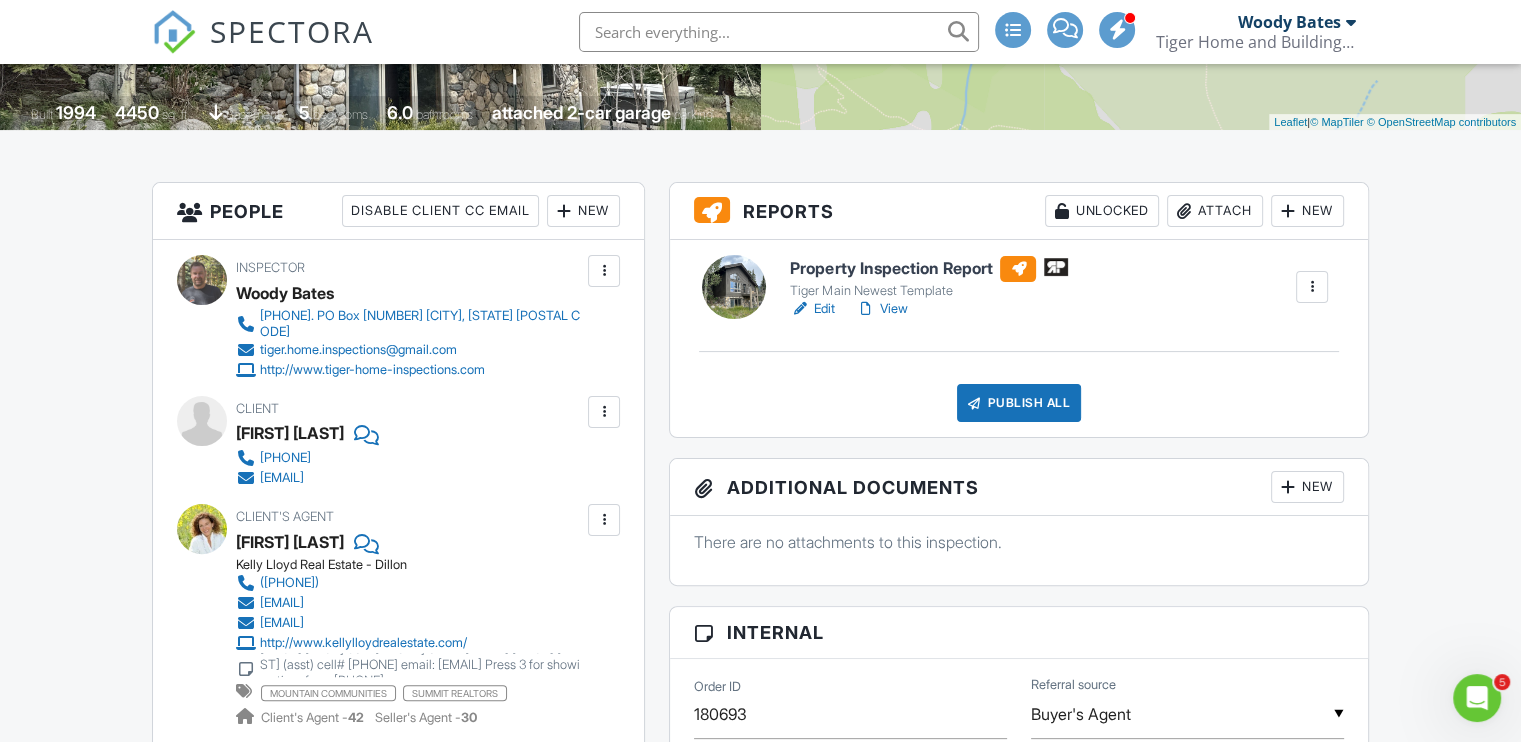 click on "View" at bounding box center [881, 309] 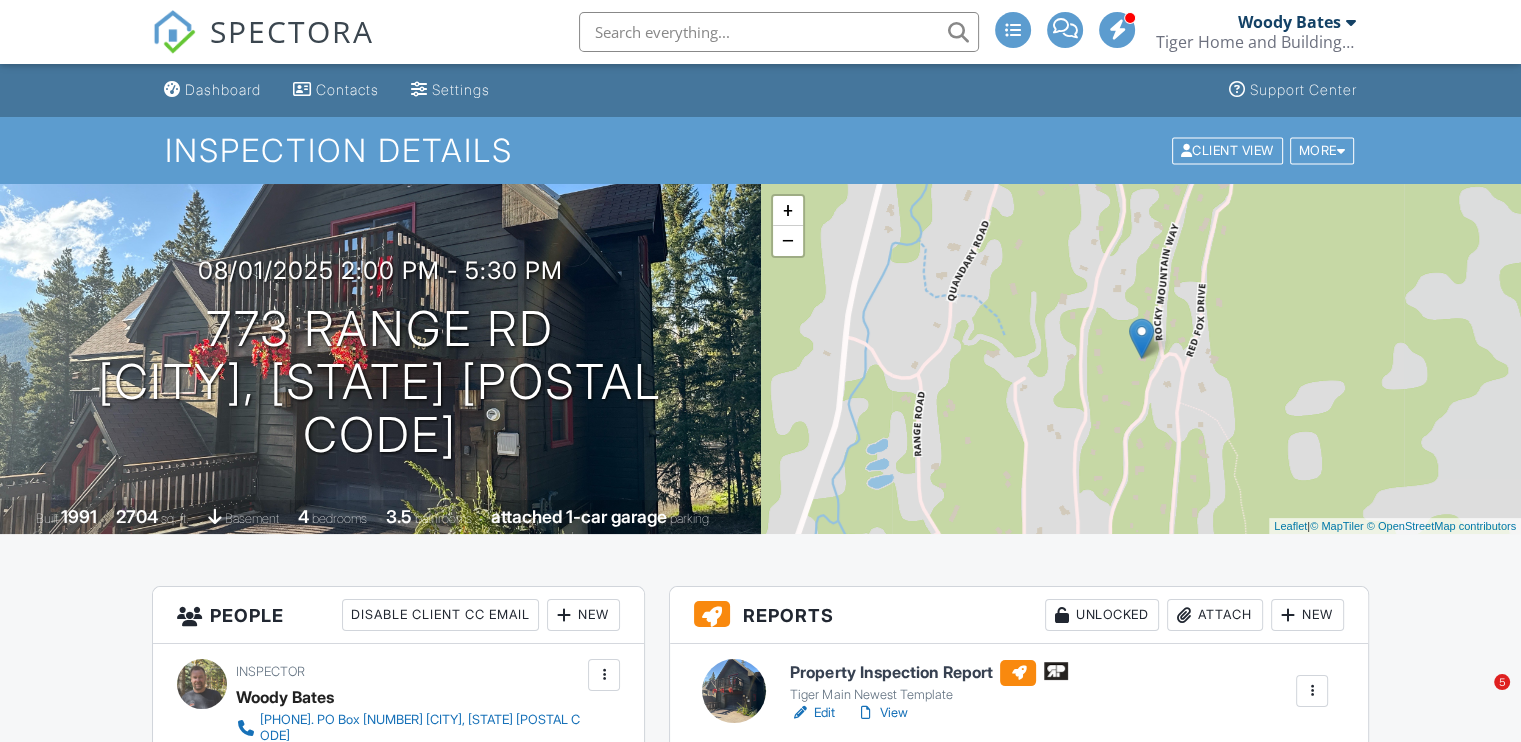 scroll, scrollTop: 0, scrollLeft: 0, axis: both 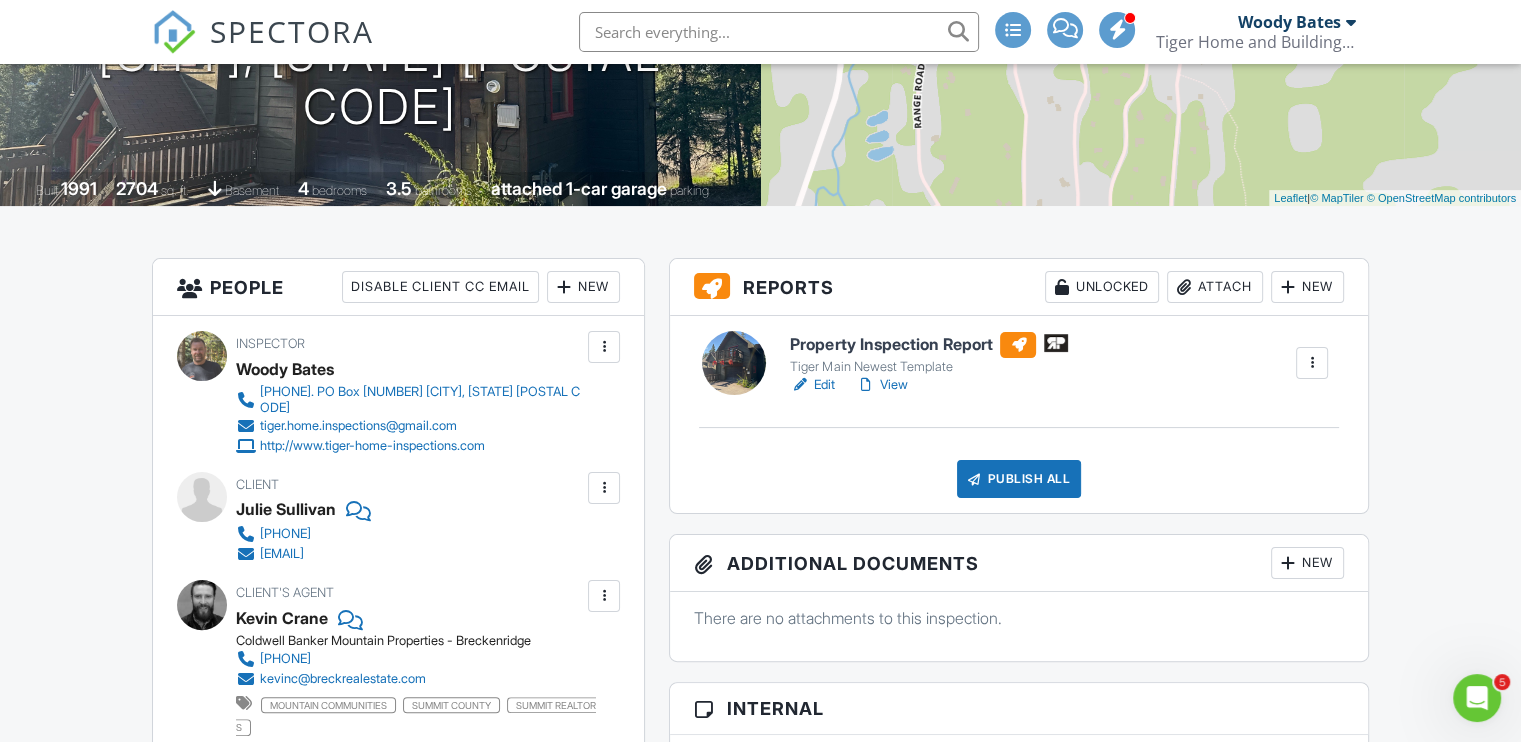 click on "View" at bounding box center [881, 385] 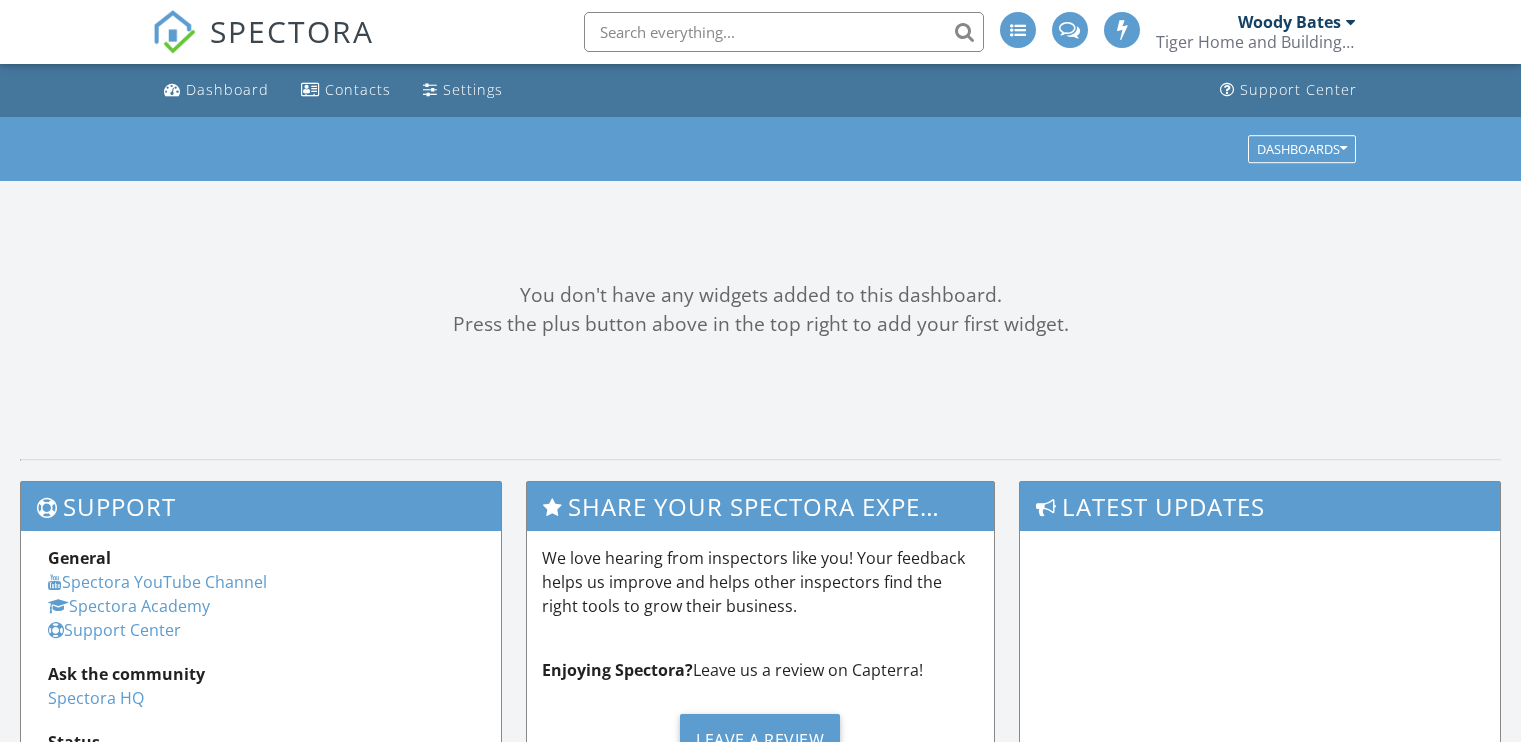 scroll, scrollTop: 0, scrollLeft: 0, axis: both 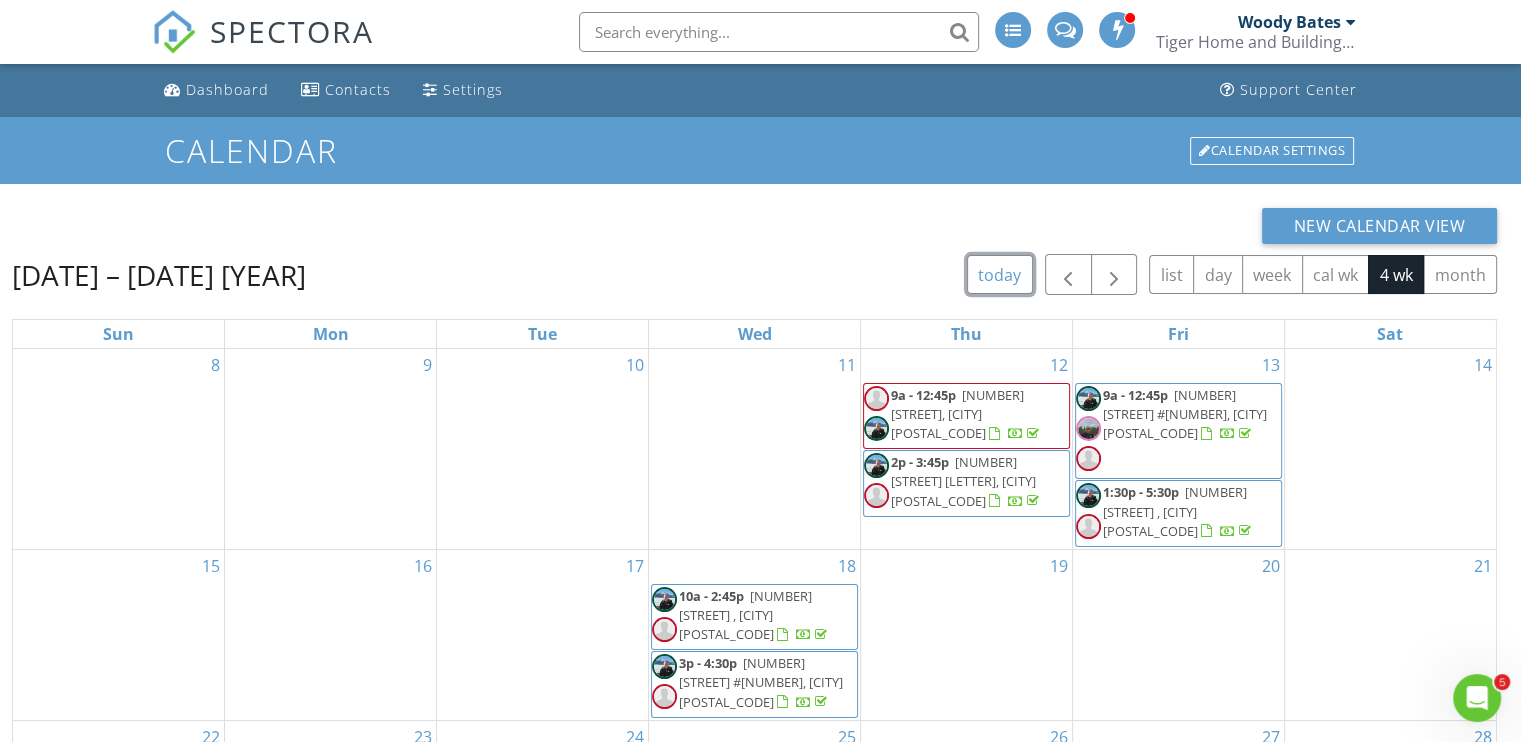click on "today" at bounding box center [1000, 274] 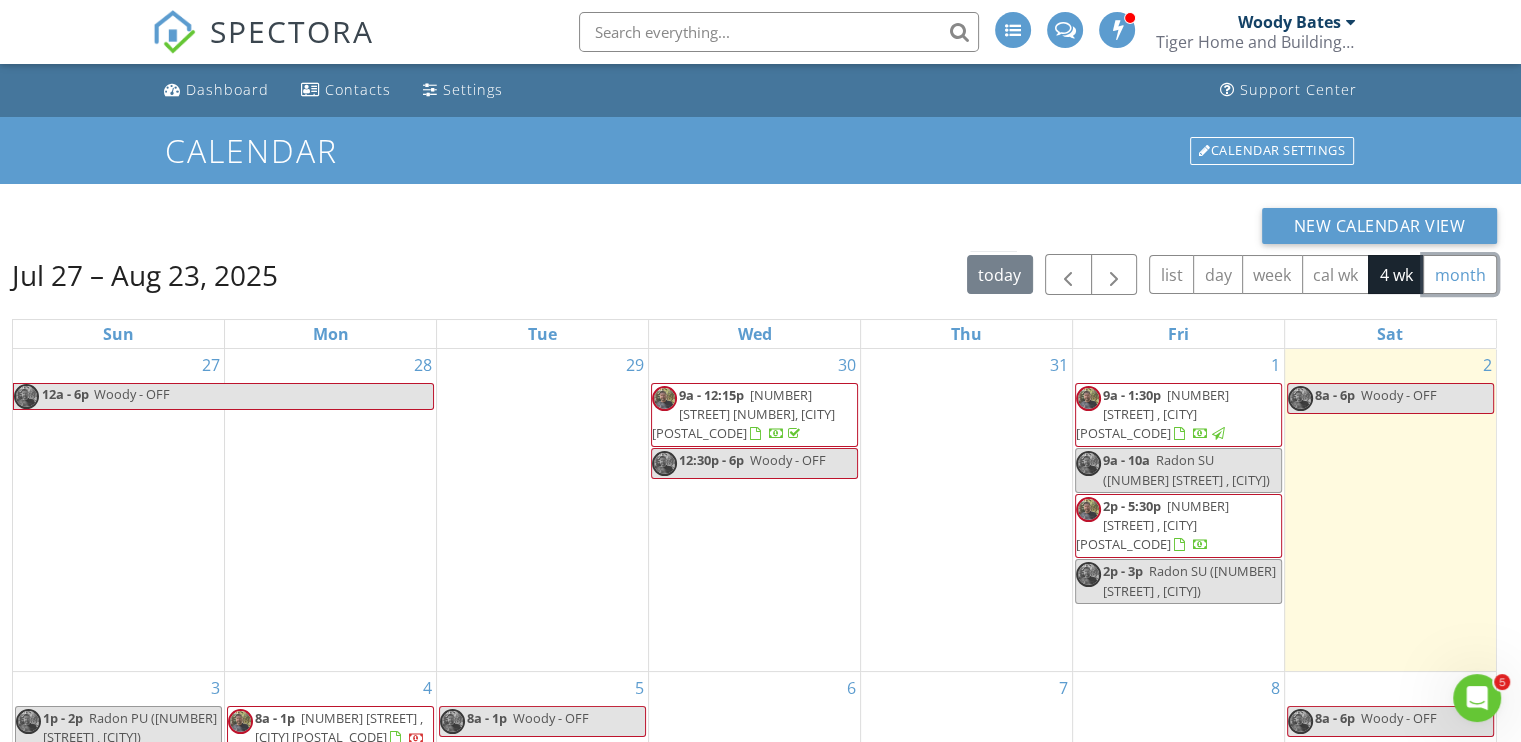 click on "month" at bounding box center [1460, 274] 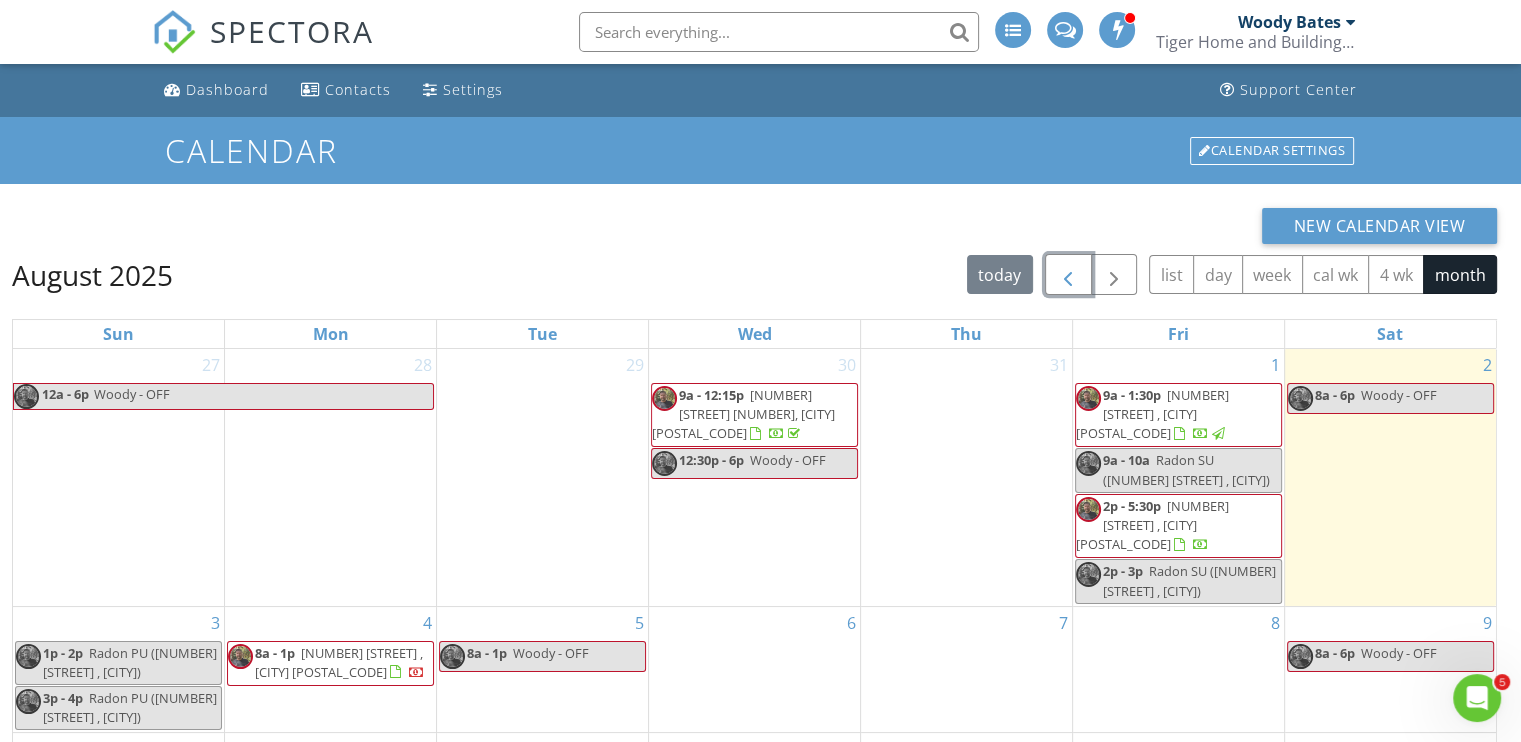 click at bounding box center [1068, 275] 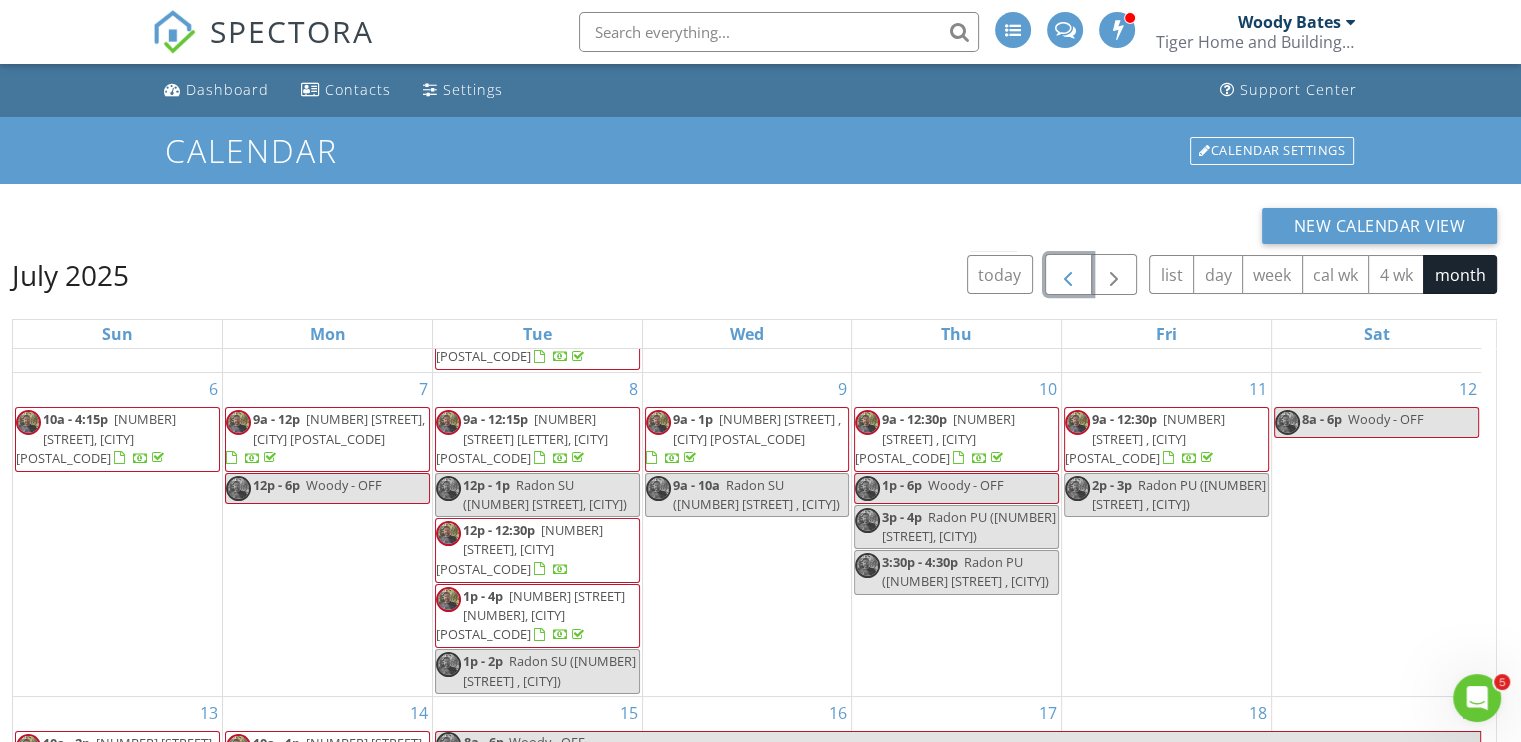 scroll, scrollTop: 245, scrollLeft: 0, axis: vertical 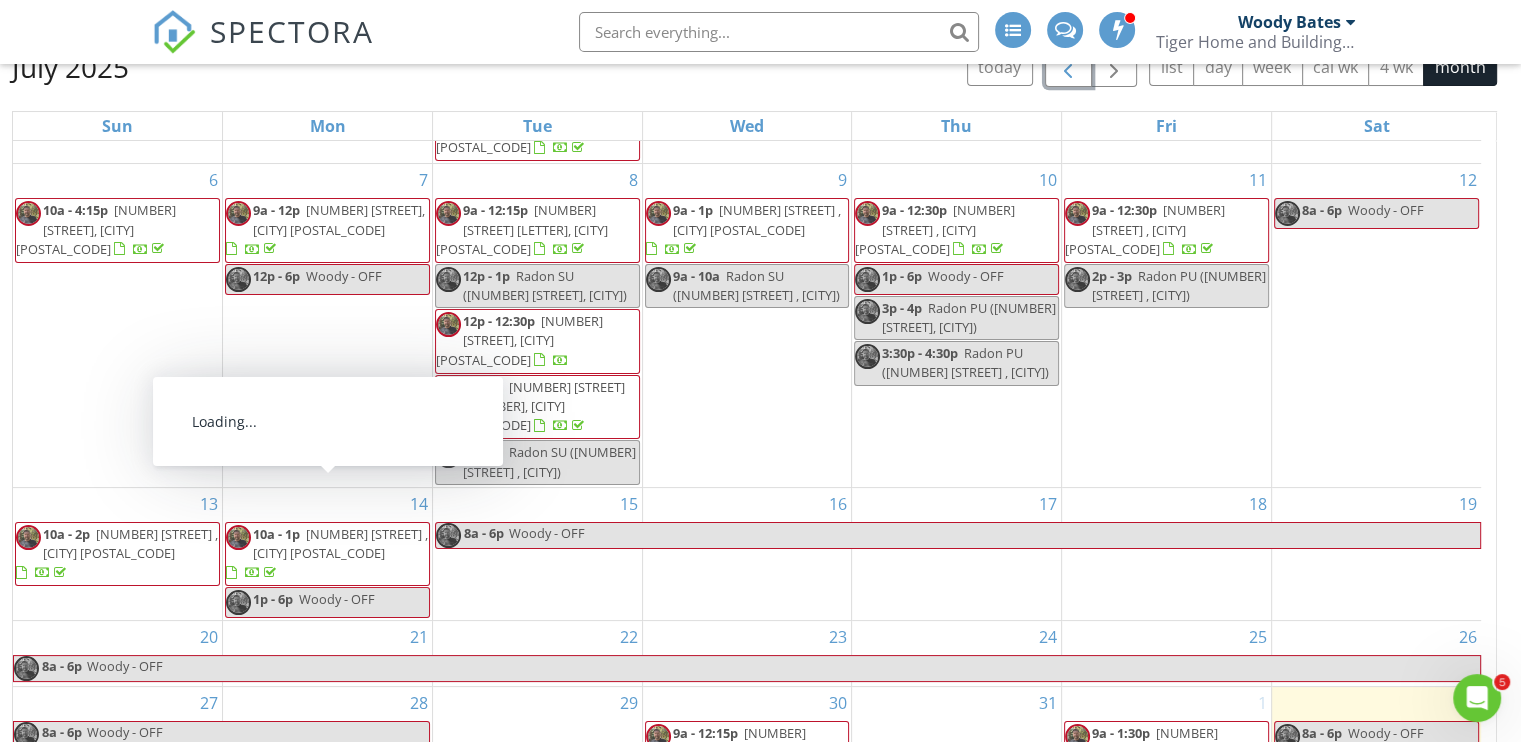 click on "[NUMBER] [STREET] , [CITY] [POSTAL_CODE]" at bounding box center [340, 543] 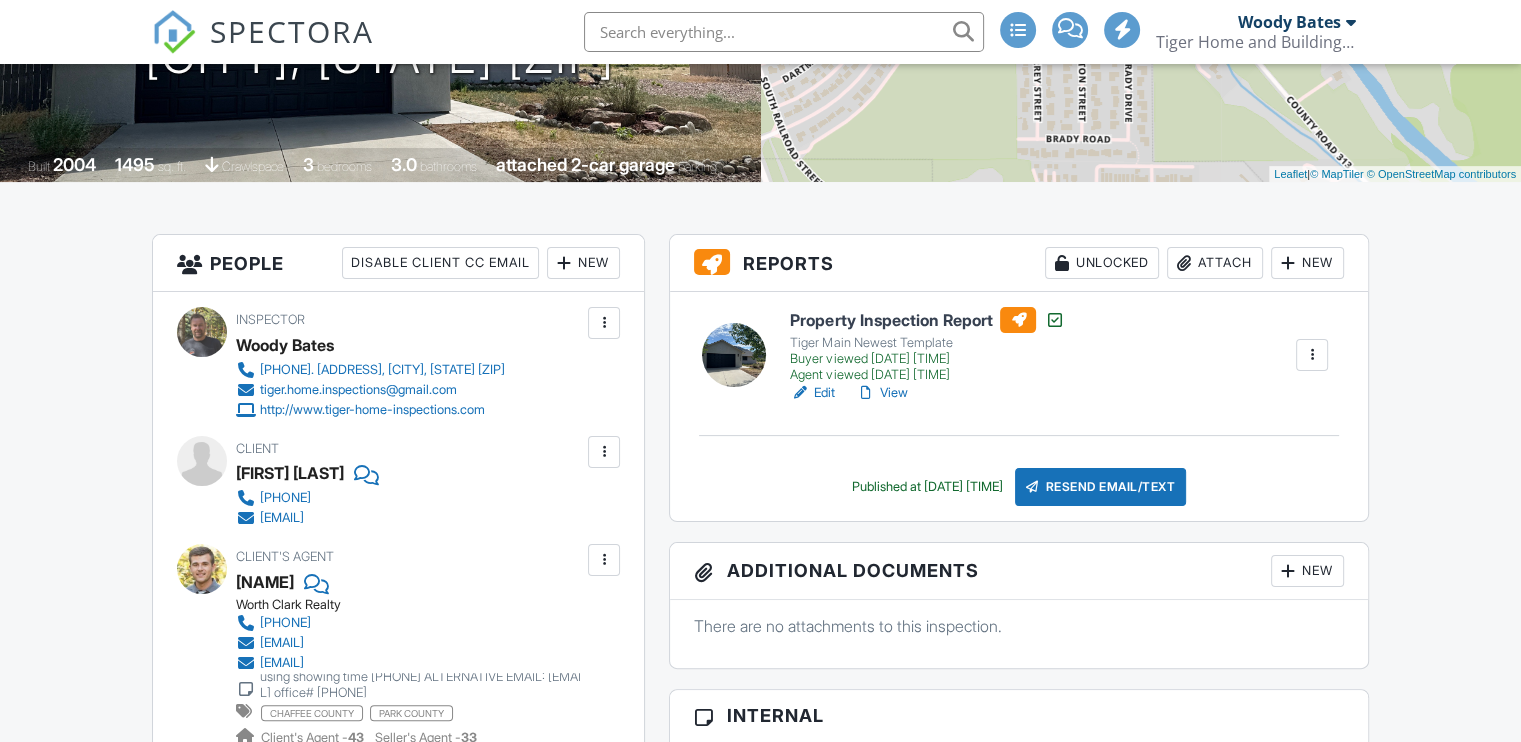 scroll, scrollTop: 470, scrollLeft: 0, axis: vertical 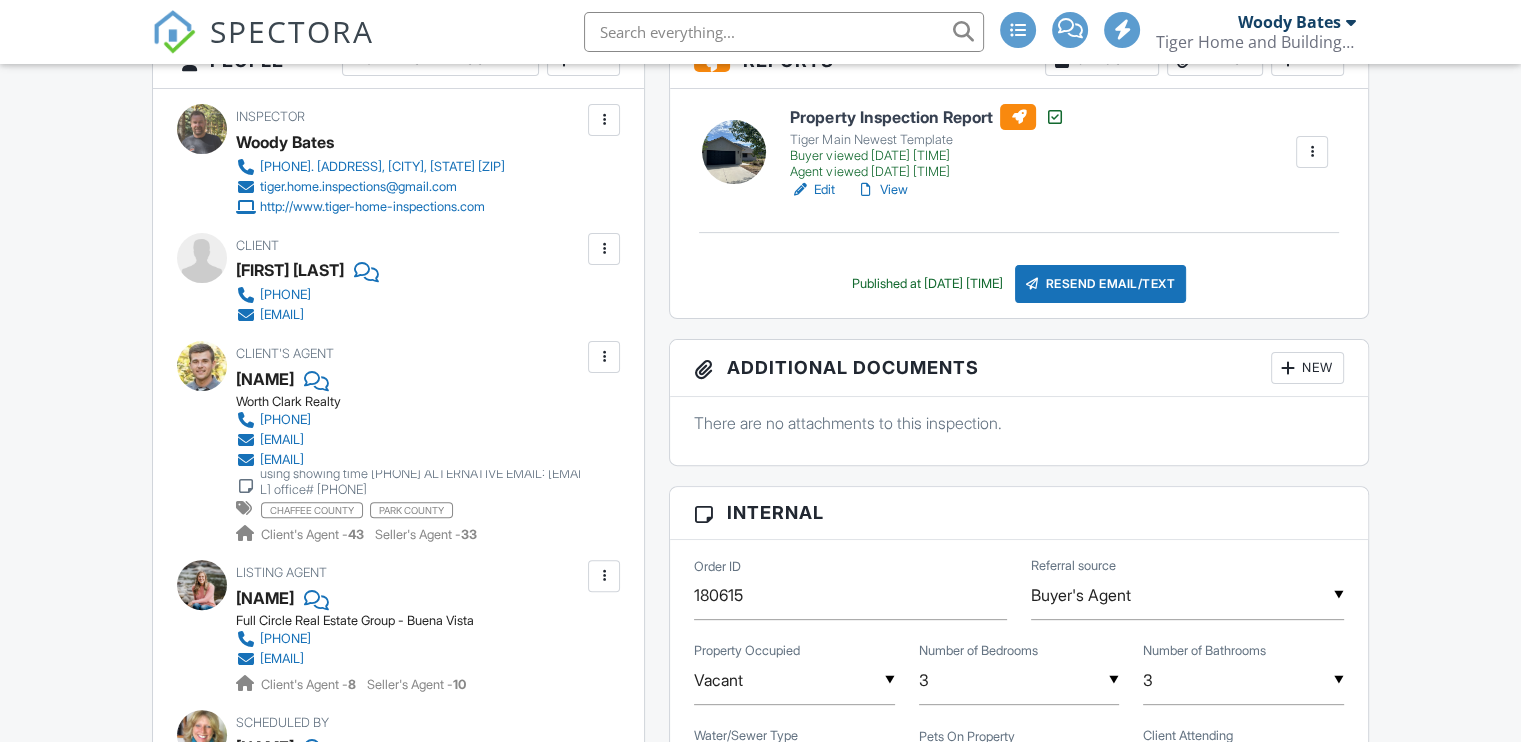 click on "View" at bounding box center (881, 190) 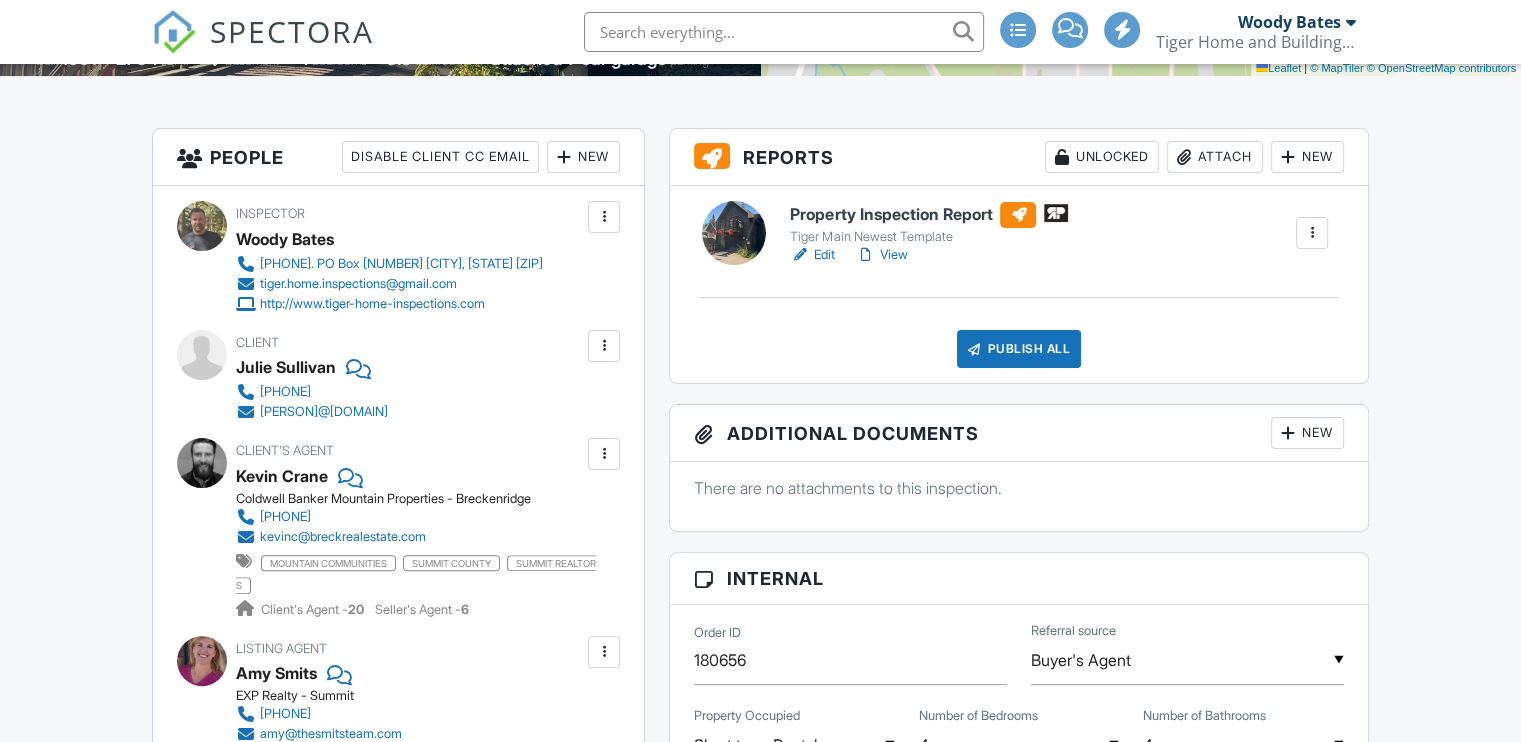 scroll, scrollTop: 458, scrollLeft: 0, axis: vertical 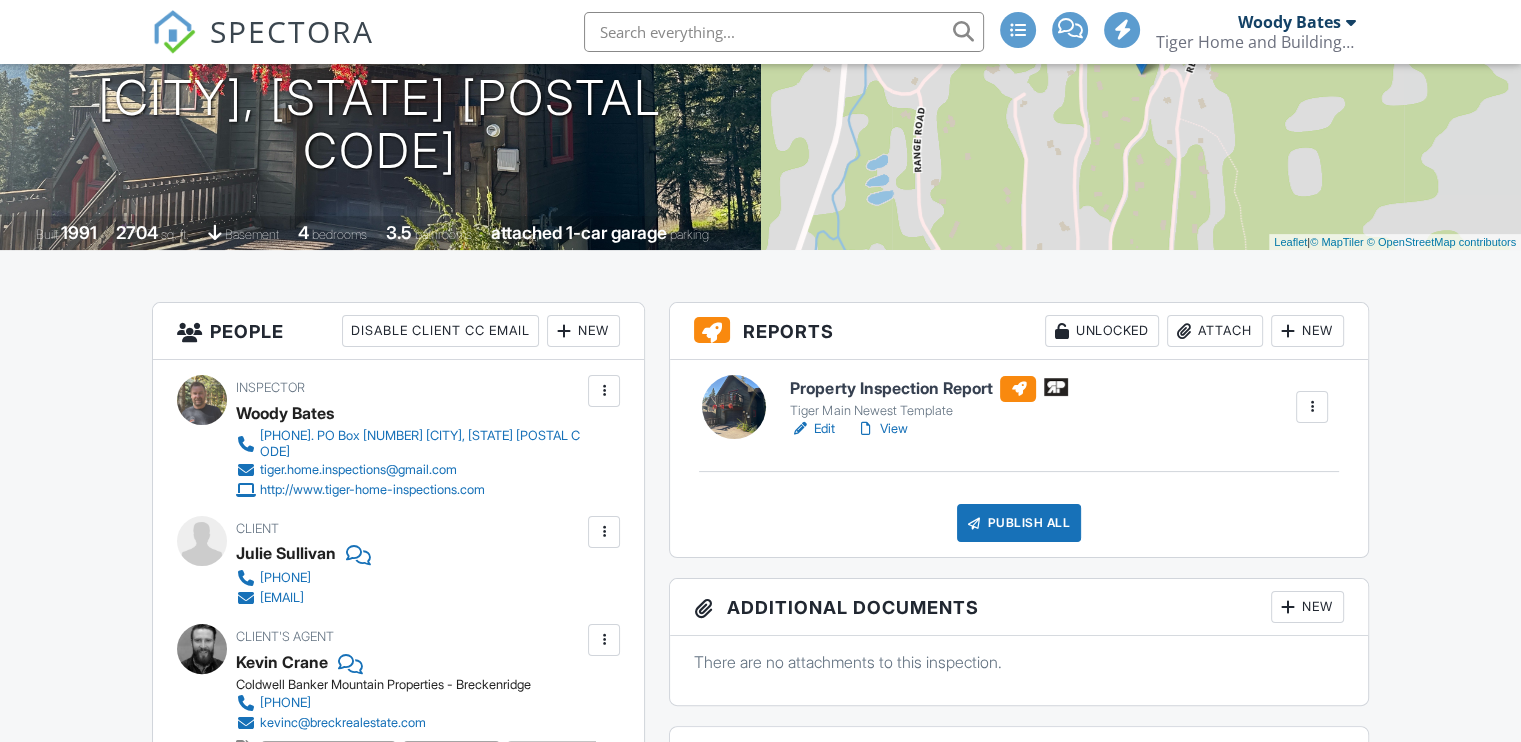 click on "View" at bounding box center (881, 429) 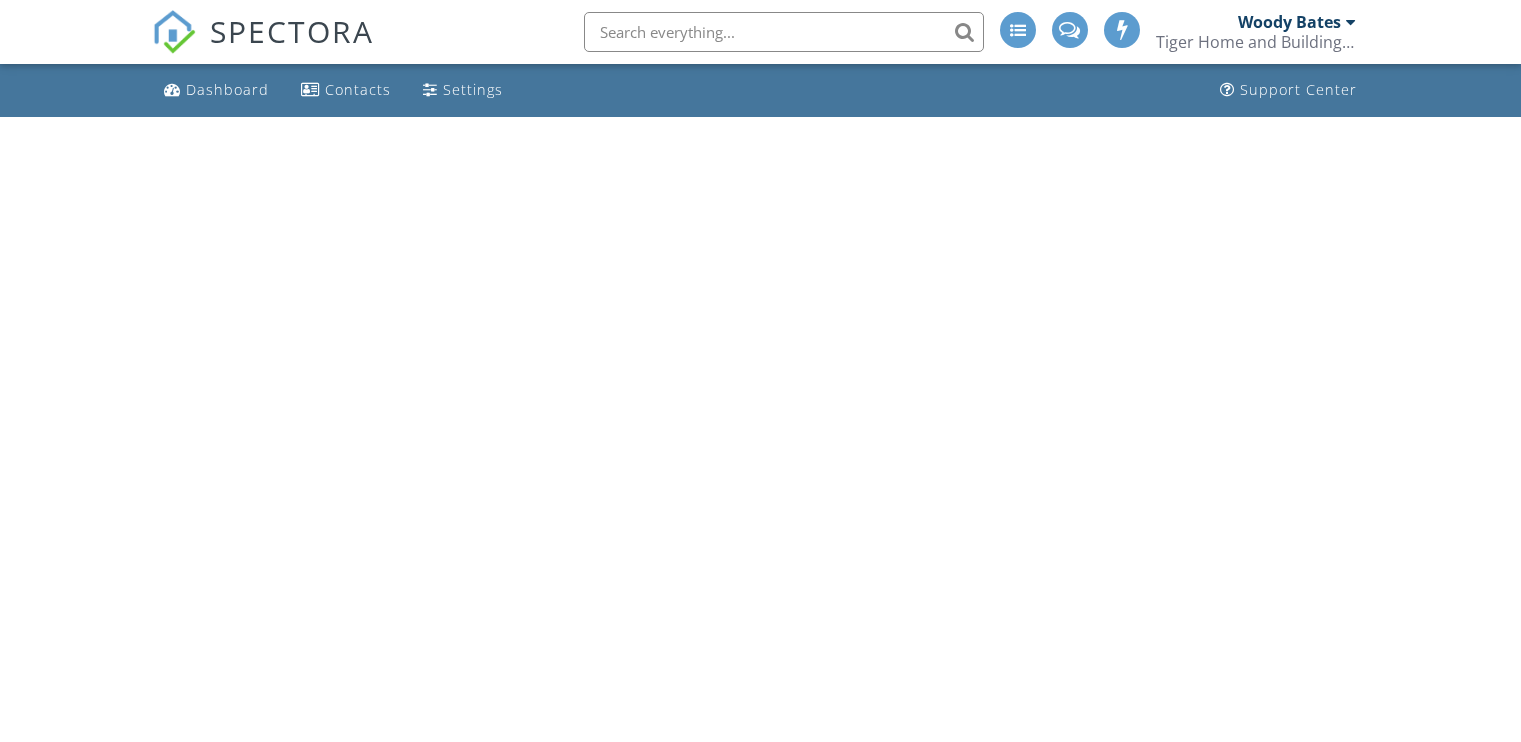 scroll, scrollTop: 0, scrollLeft: 0, axis: both 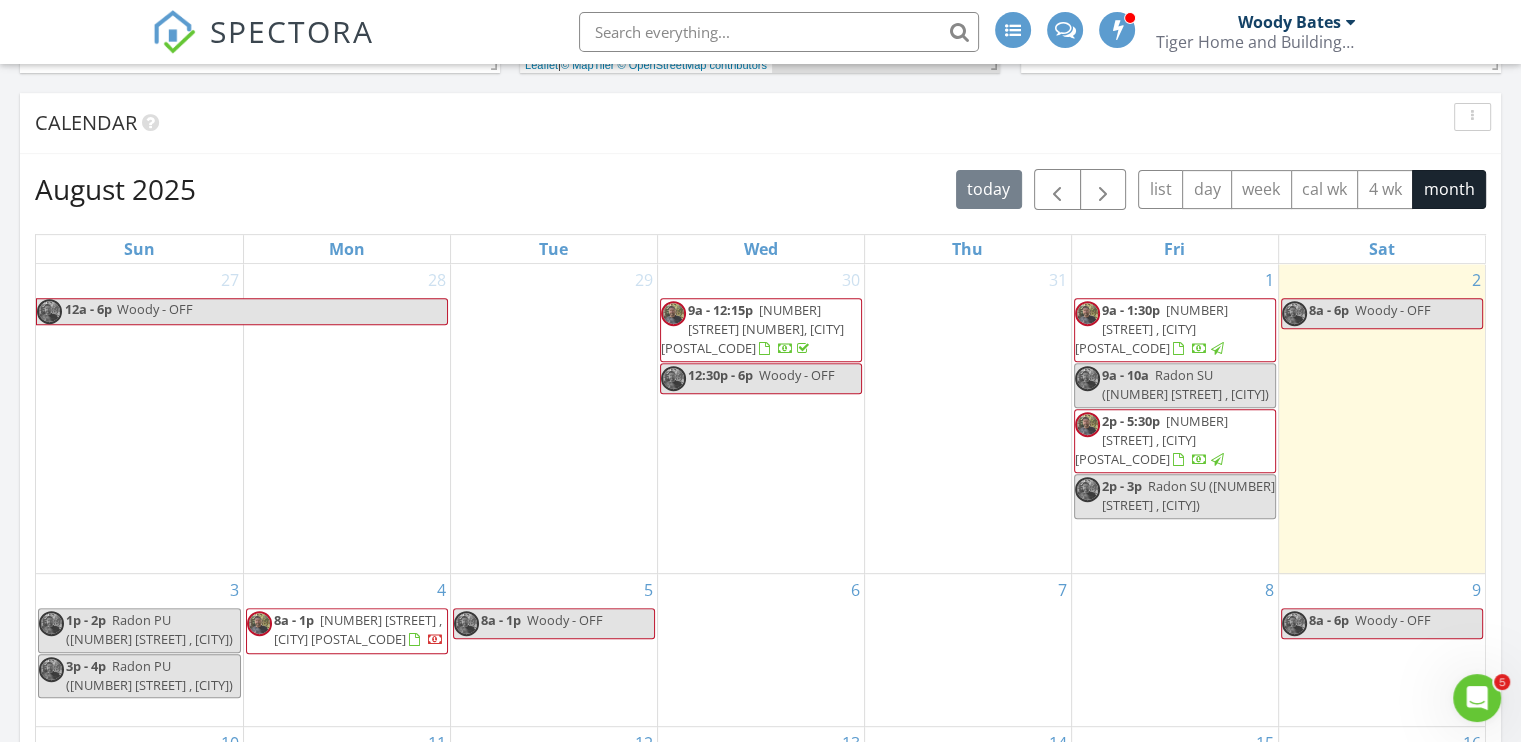 click on "2p - 5:30p" at bounding box center (1131, 421) 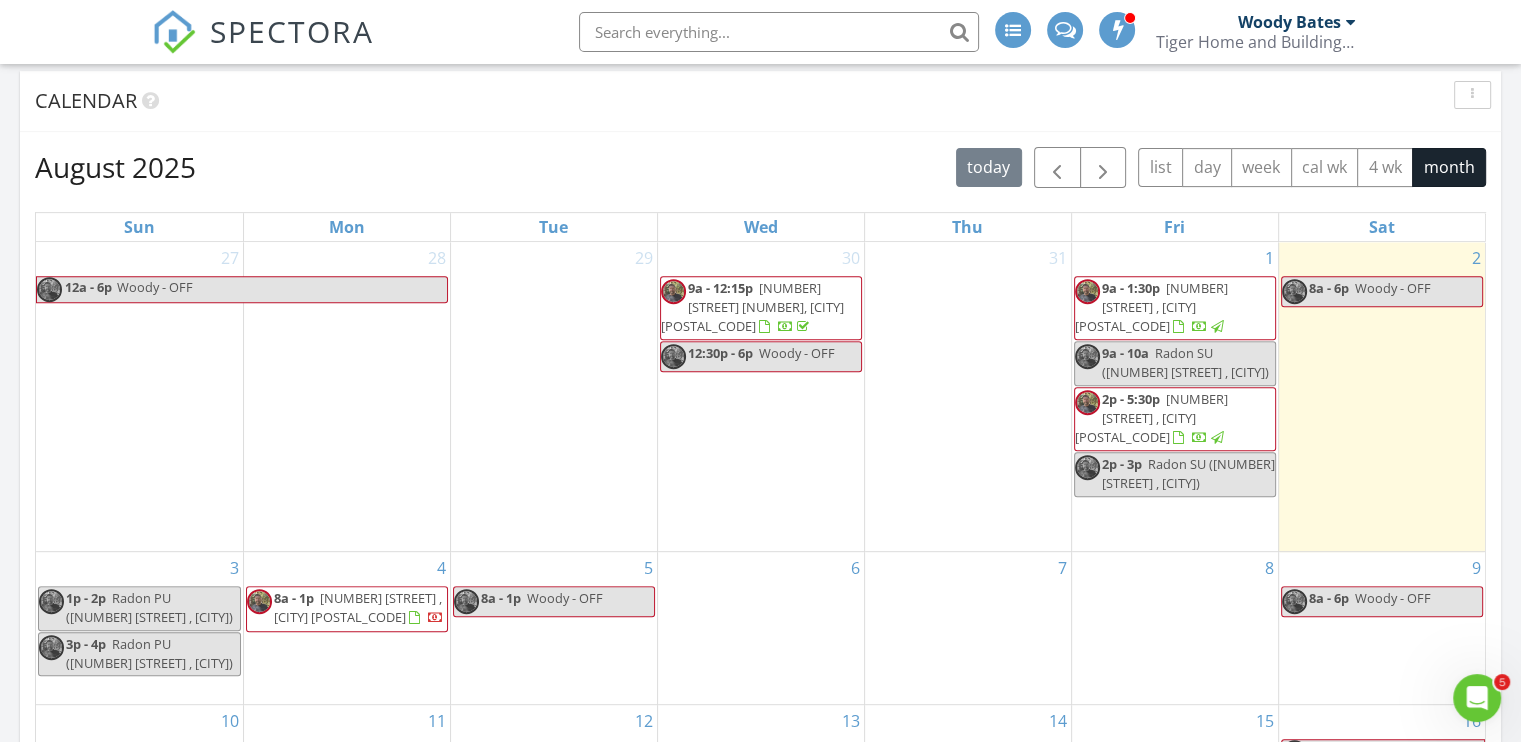 scroll, scrollTop: 734, scrollLeft: 0, axis: vertical 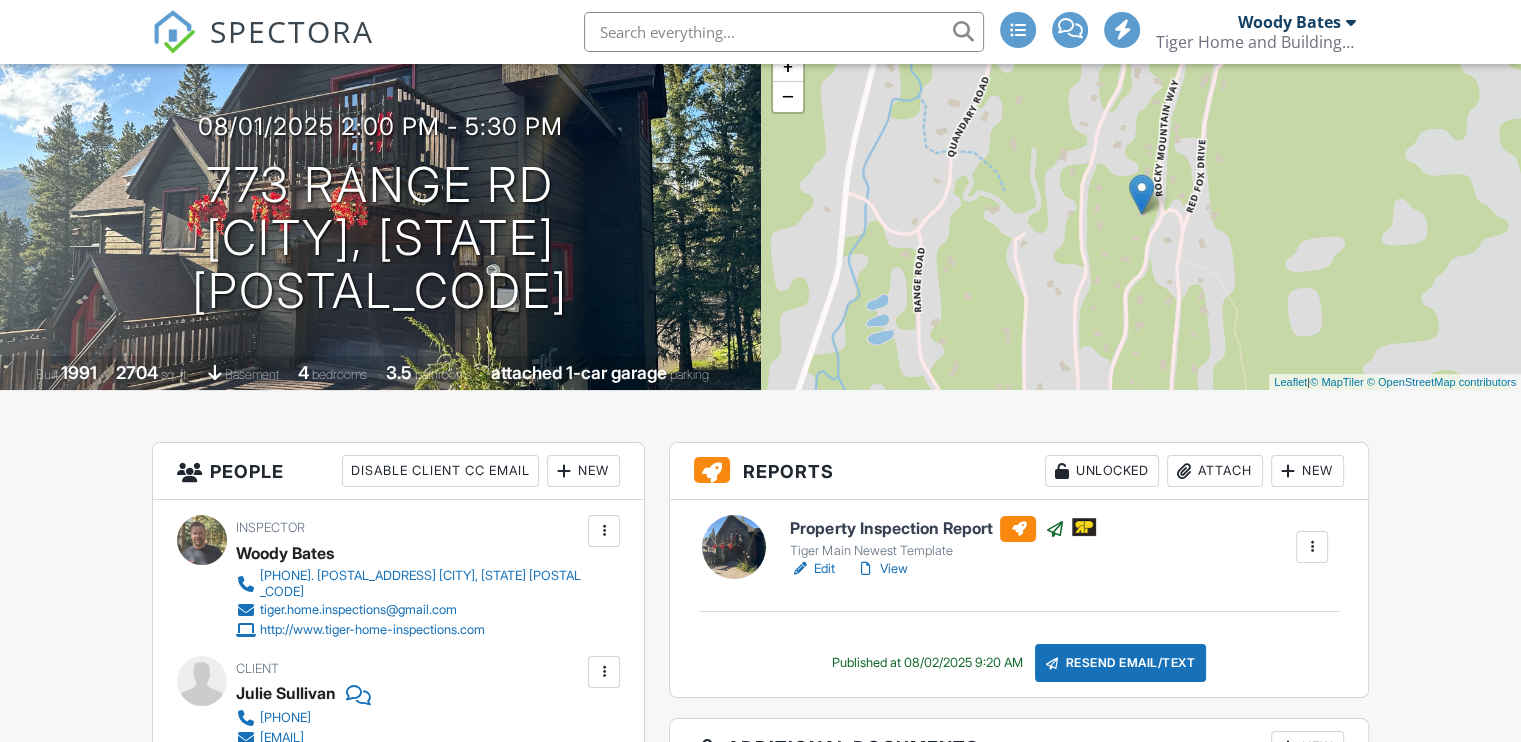 click on "View" at bounding box center (881, 569) 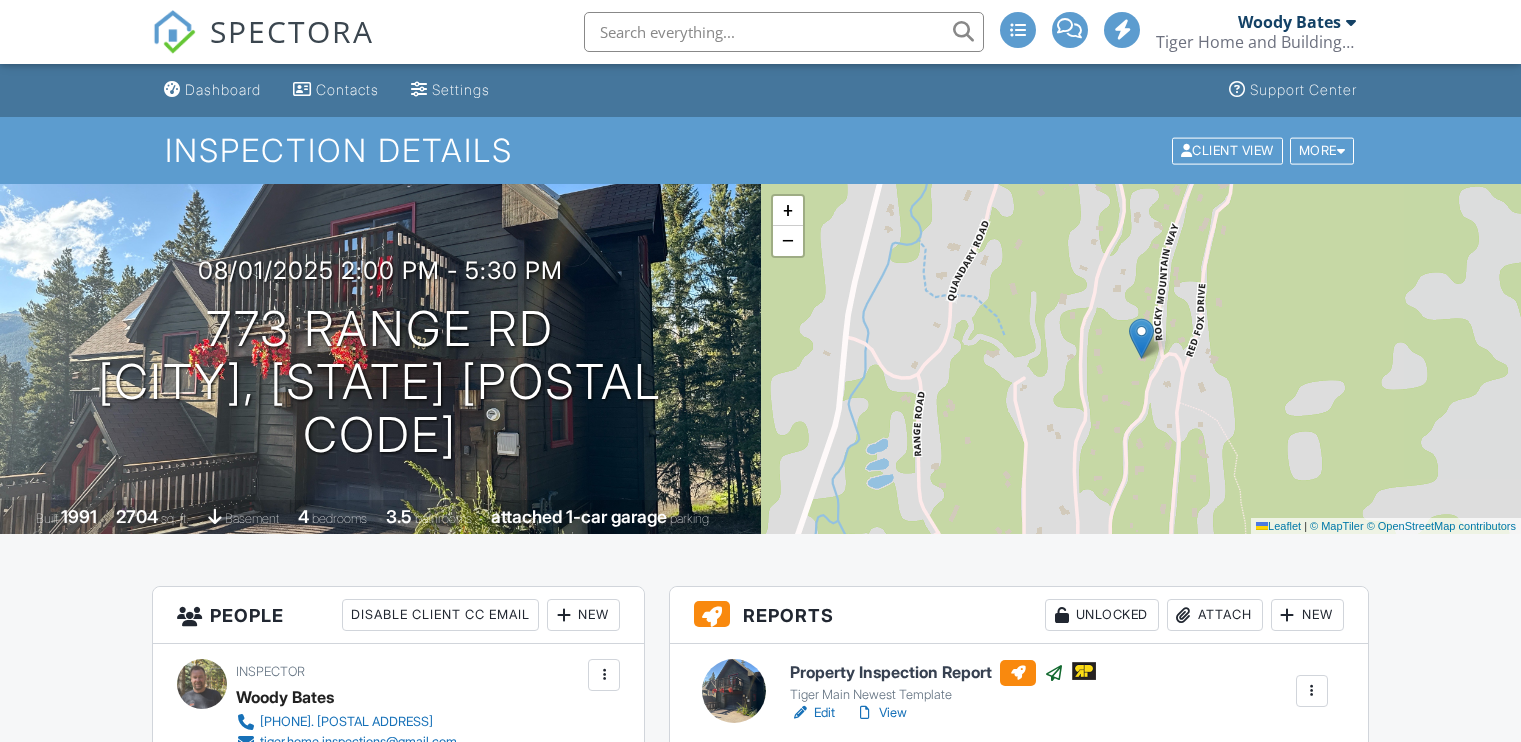 scroll, scrollTop: 144, scrollLeft: 0, axis: vertical 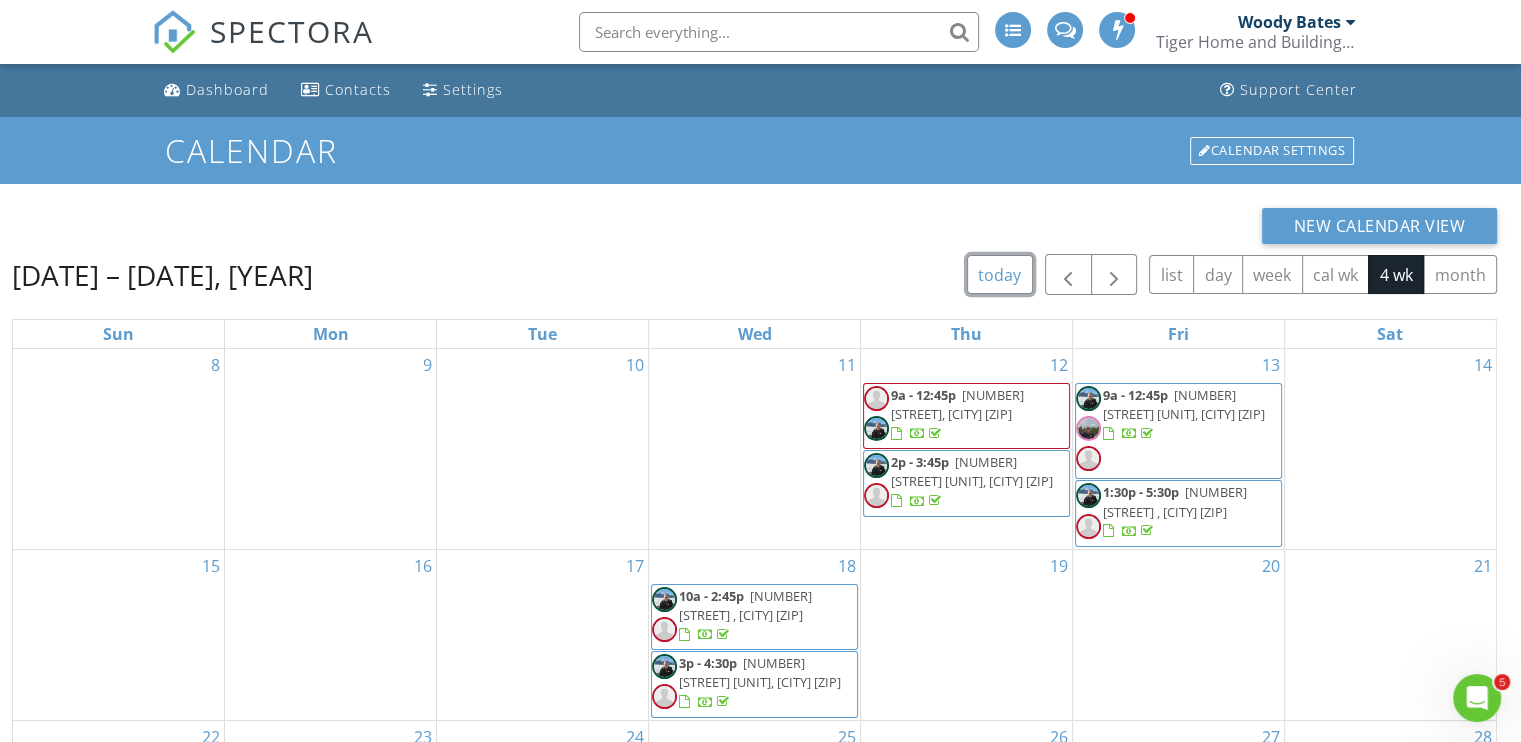 click on "today" at bounding box center (1000, 274) 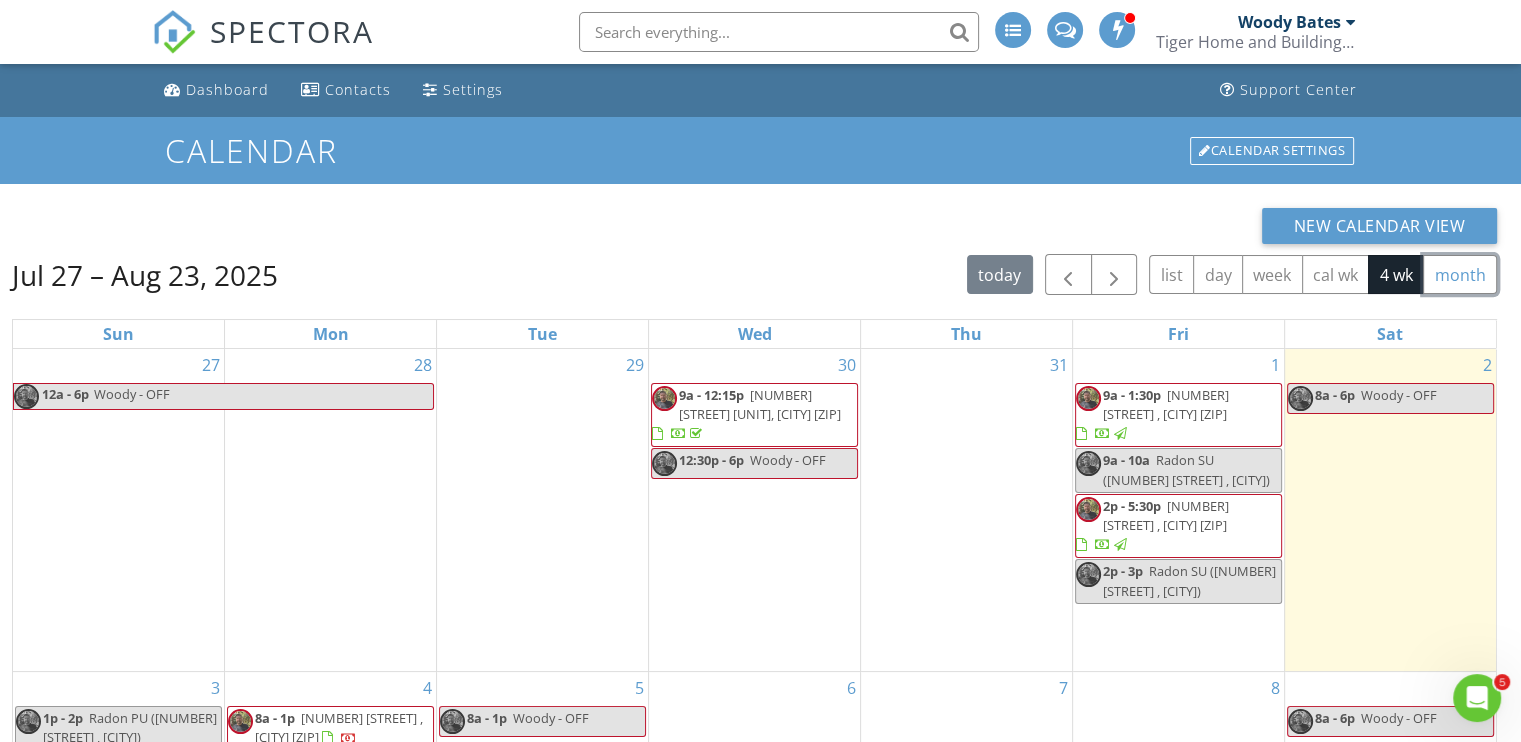 click on "month" at bounding box center [1460, 274] 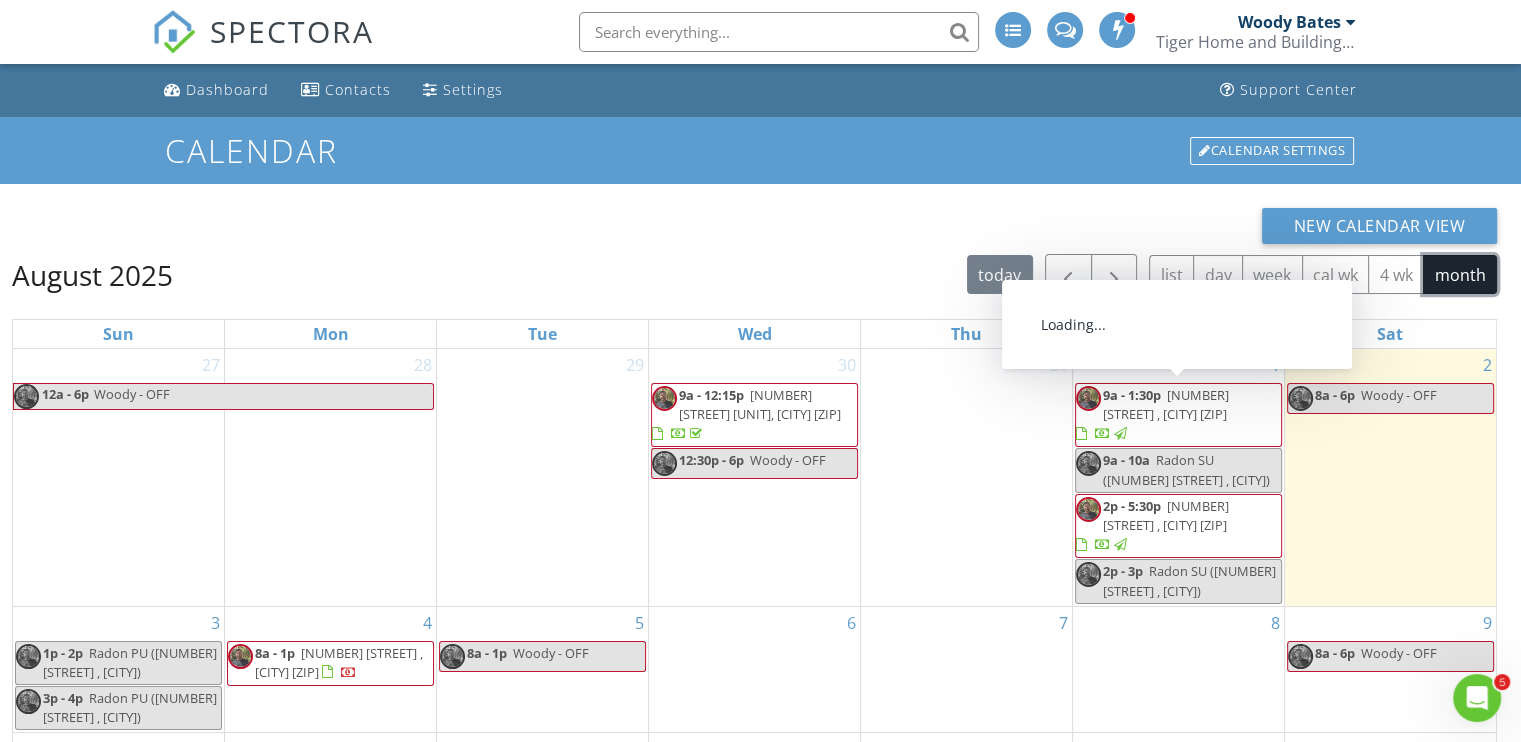 click on "1118 Penstemon Rd , Dillon 80435" at bounding box center (1166, 404) 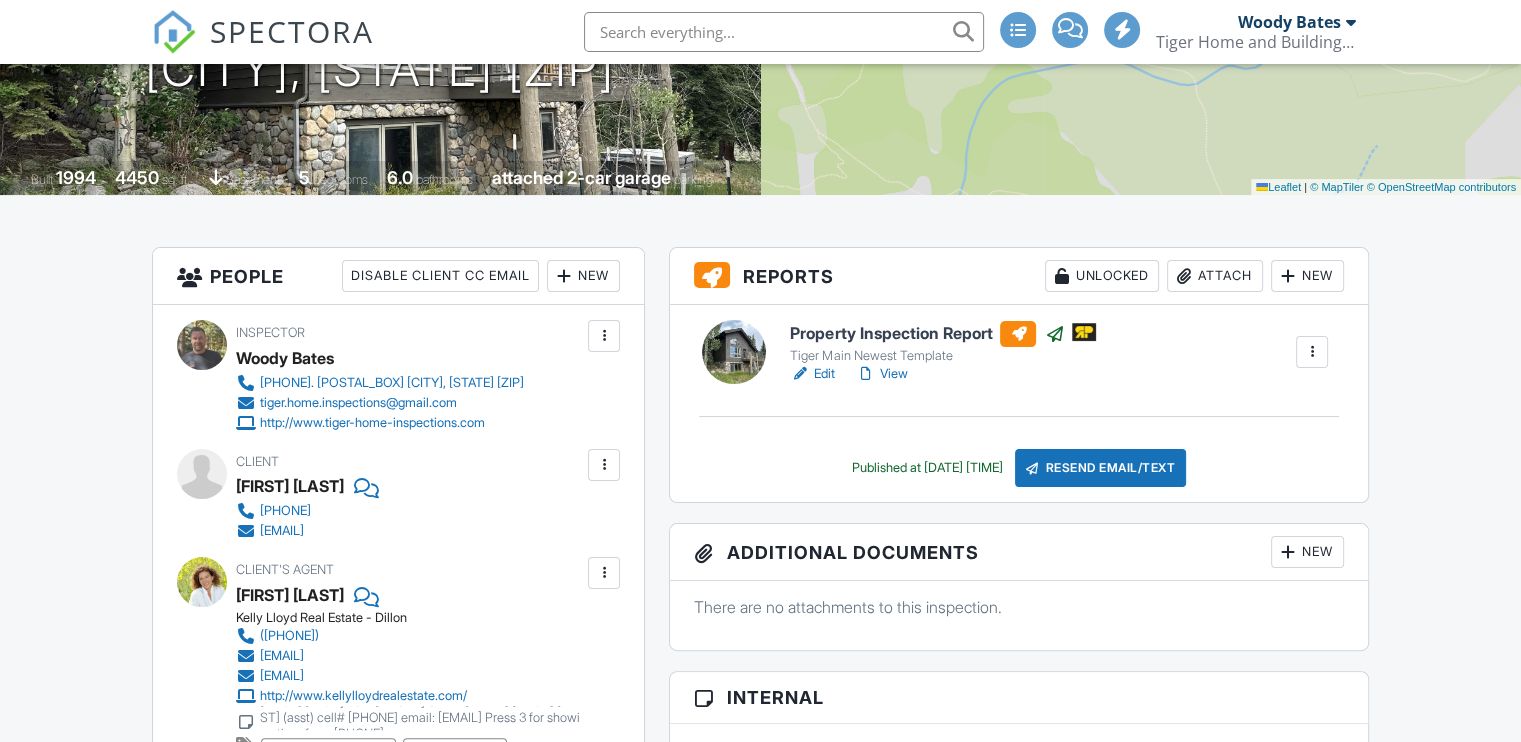 scroll, scrollTop: 566, scrollLeft: 0, axis: vertical 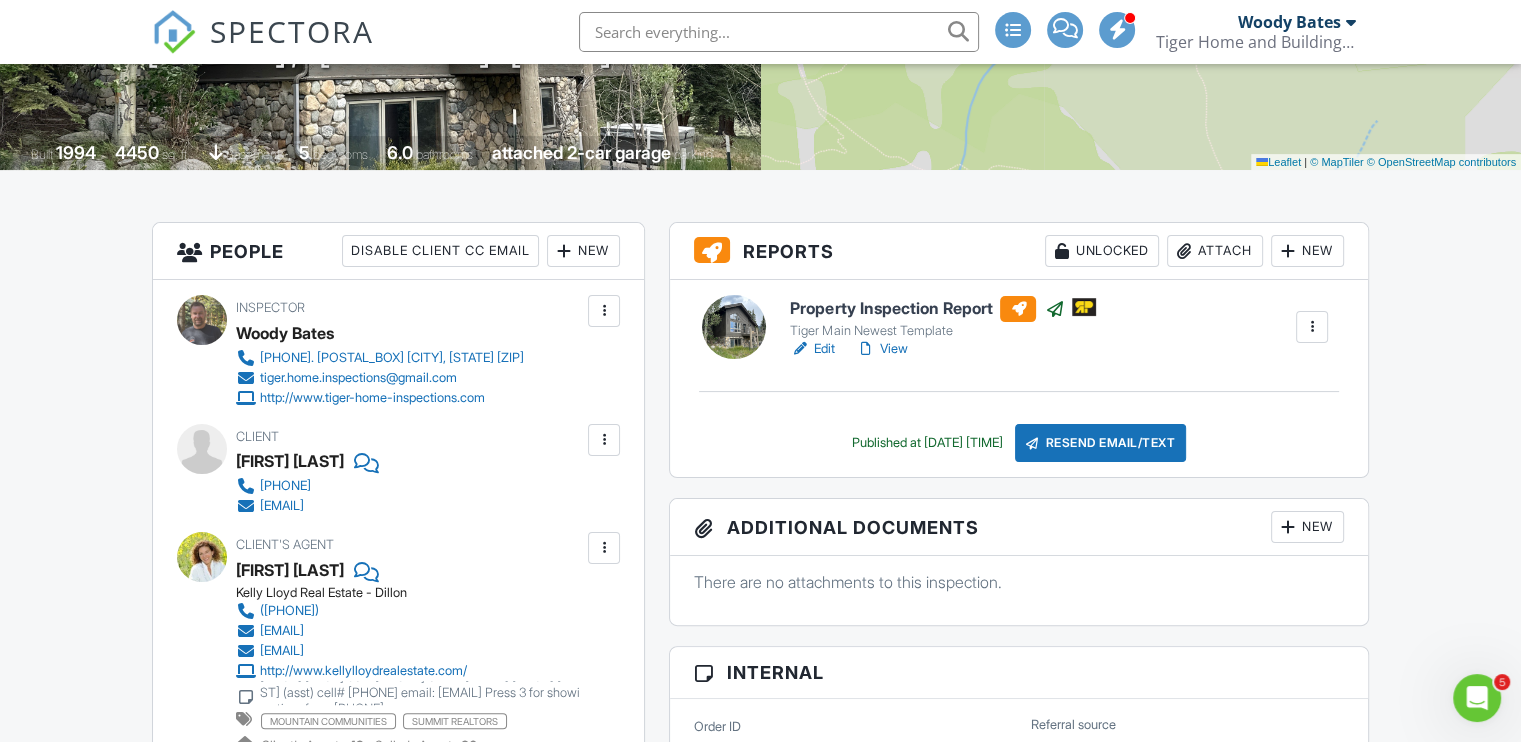 drag, startPoint x: 495, startPoint y: 509, endPoint x: 264, endPoint y: 513, distance: 231.03462 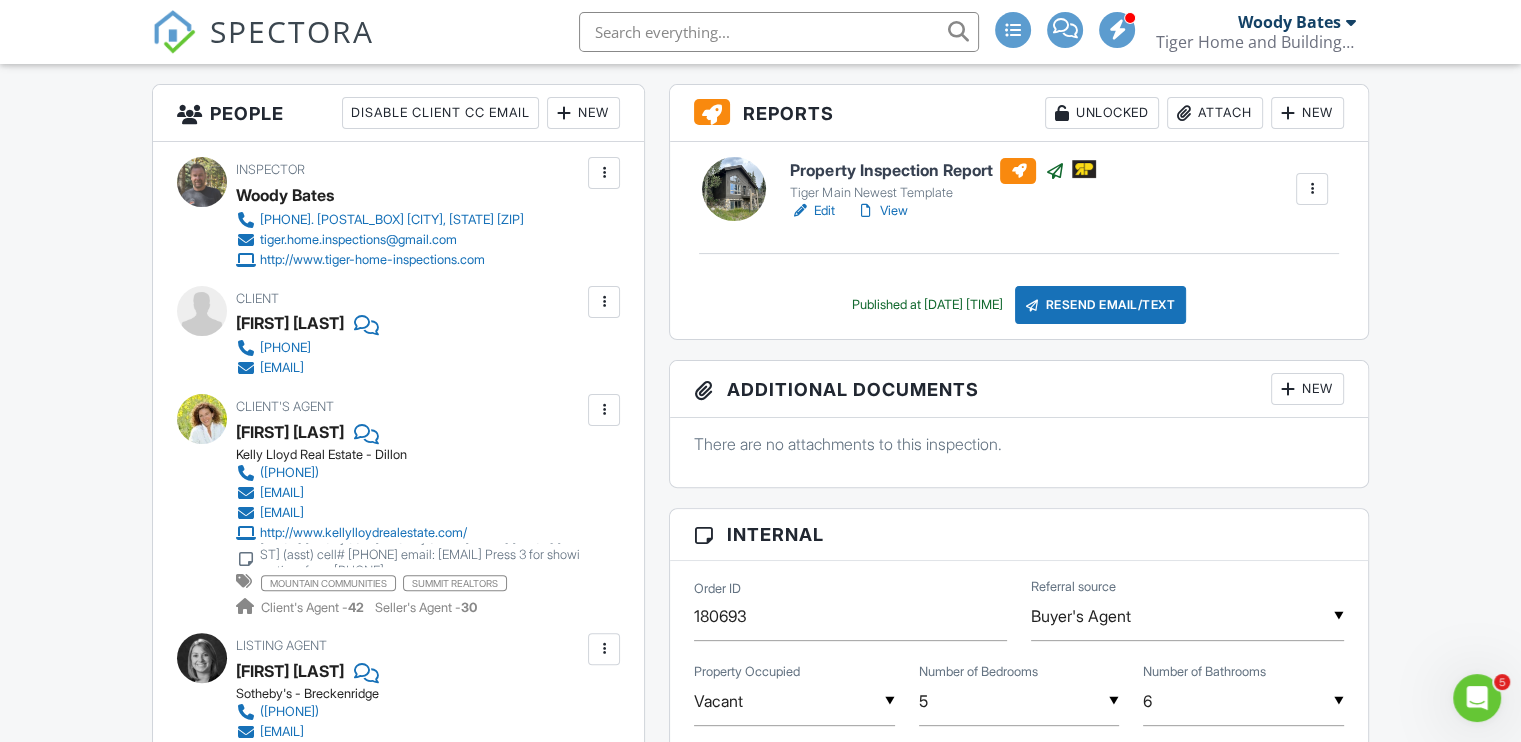 scroll, scrollTop: 503, scrollLeft: 0, axis: vertical 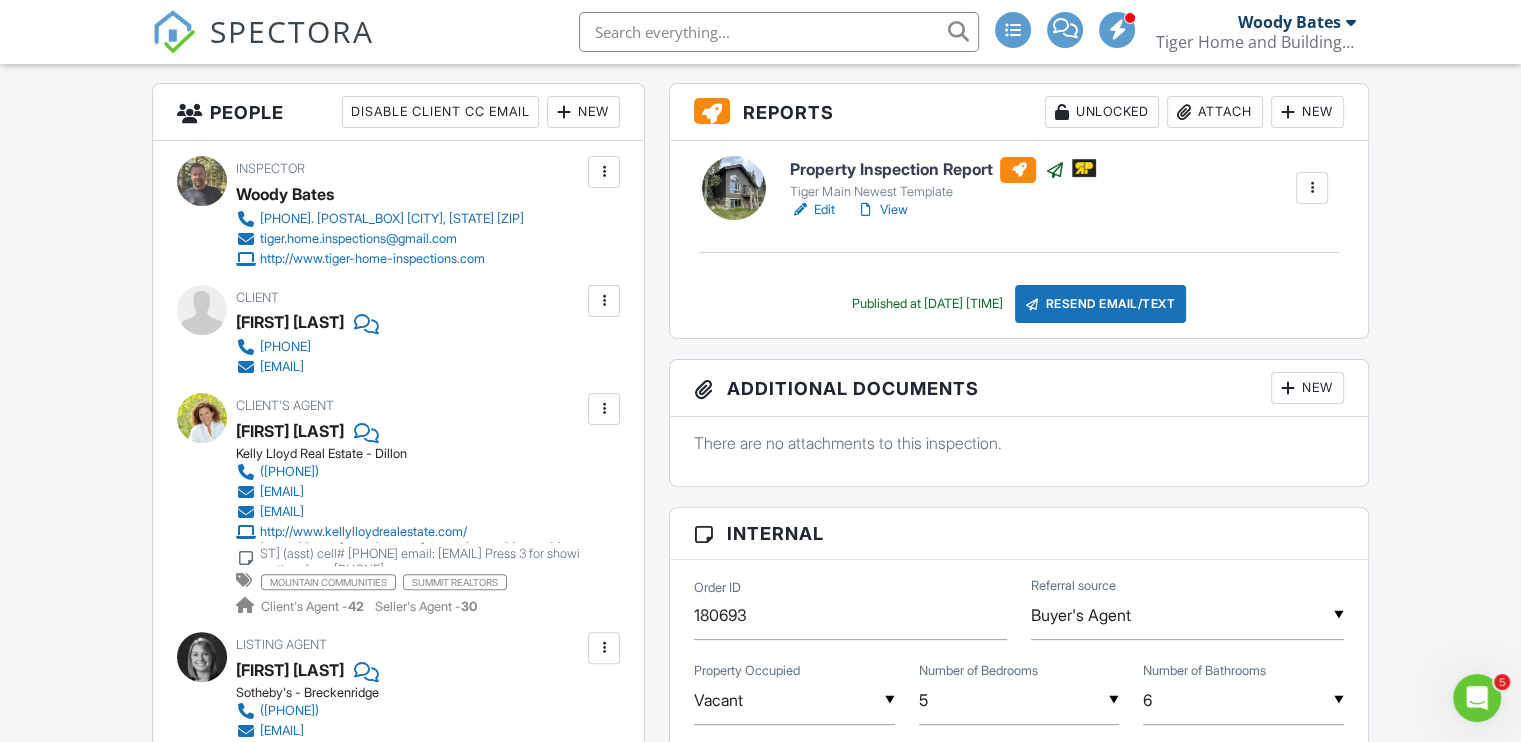 drag, startPoint x: 608, startPoint y: 490, endPoint x: 261, endPoint y: 492, distance: 347.00577 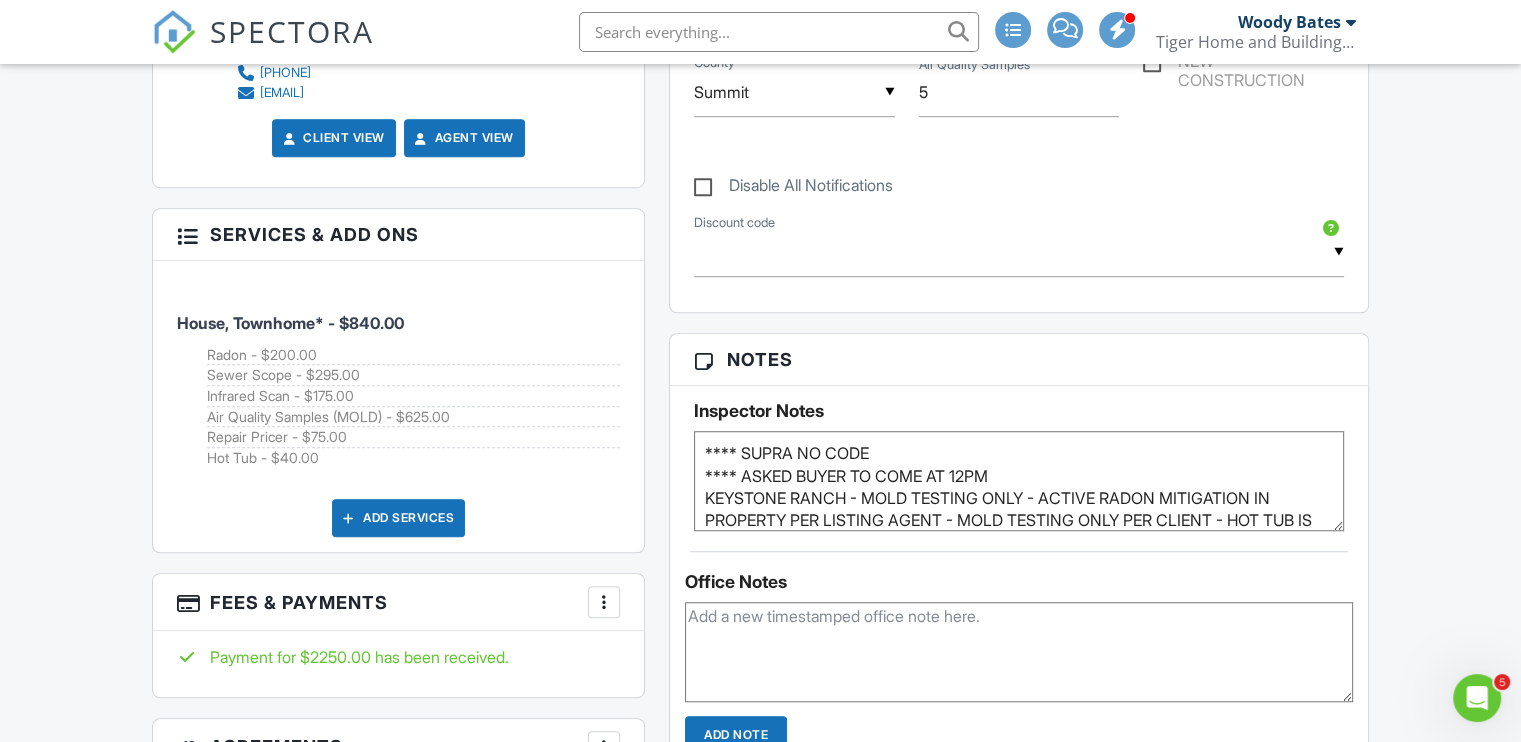scroll, scrollTop: 1368, scrollLeft: 0, axis: vertical 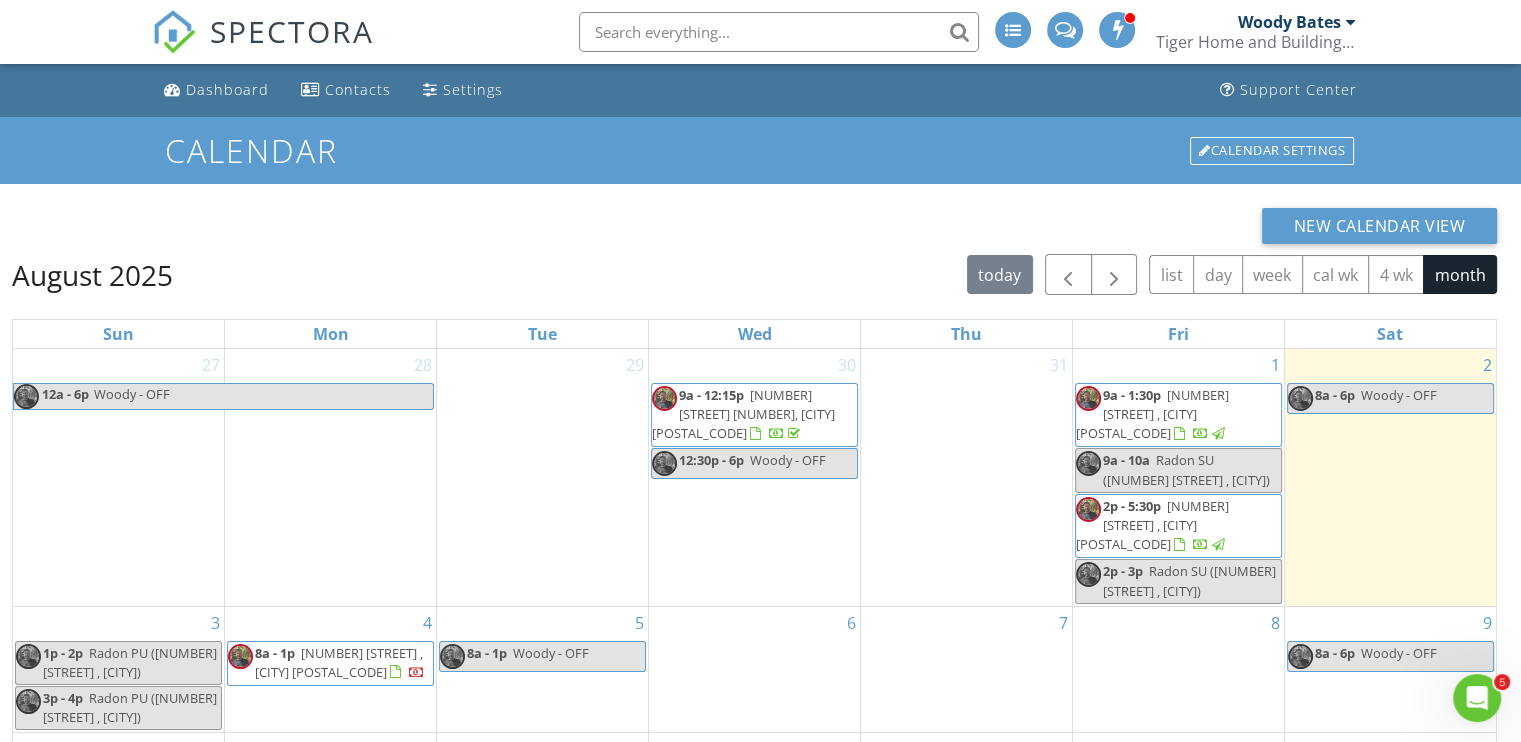 click on "2p - 5:30p" at bounding box center [1132, 506] 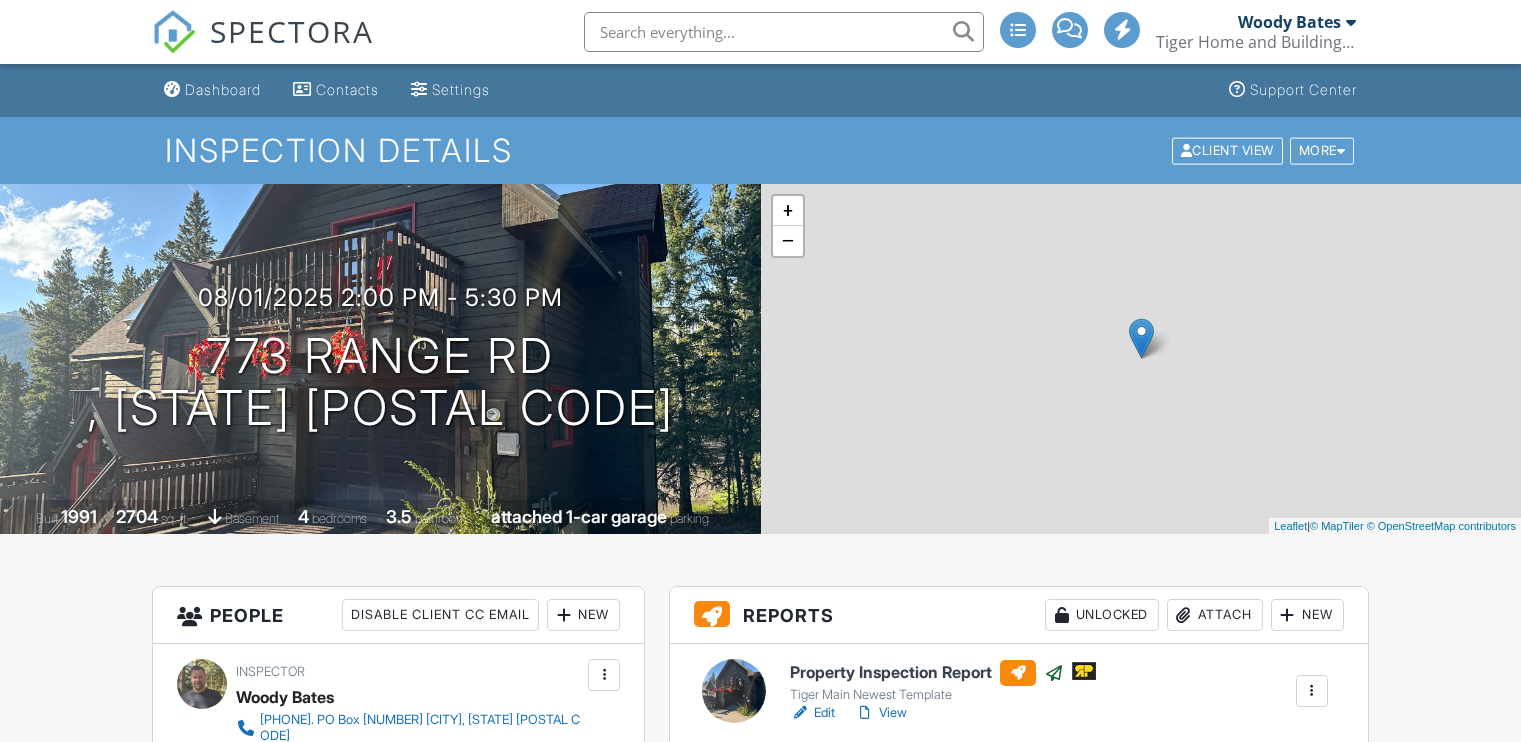scroll, scrollTop: 515, scrollLeft: 0, axis: vertical 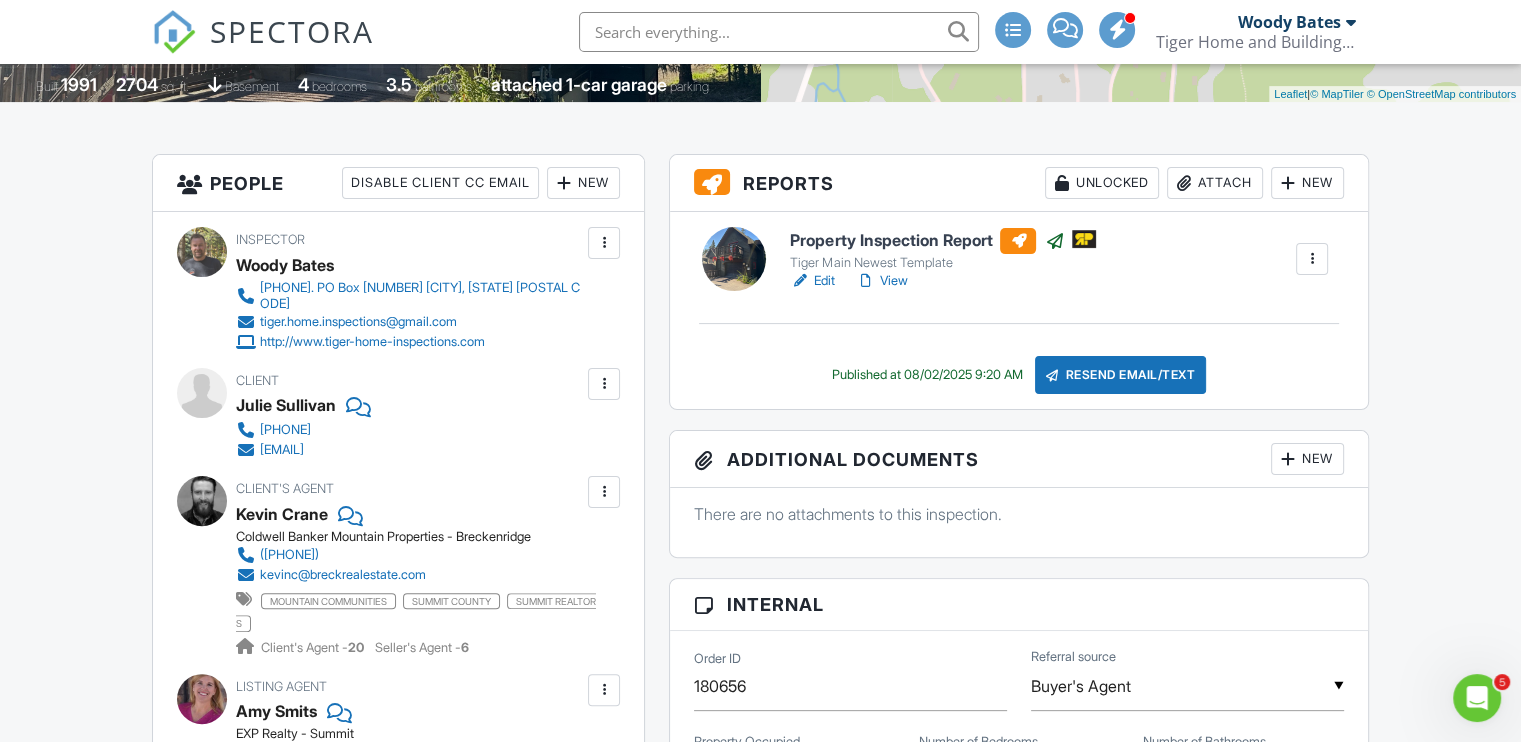 drag, startPoint x: 520, startPoint y: 441, endPoint x: 260, endPoint y: 437, distance: 260.03076 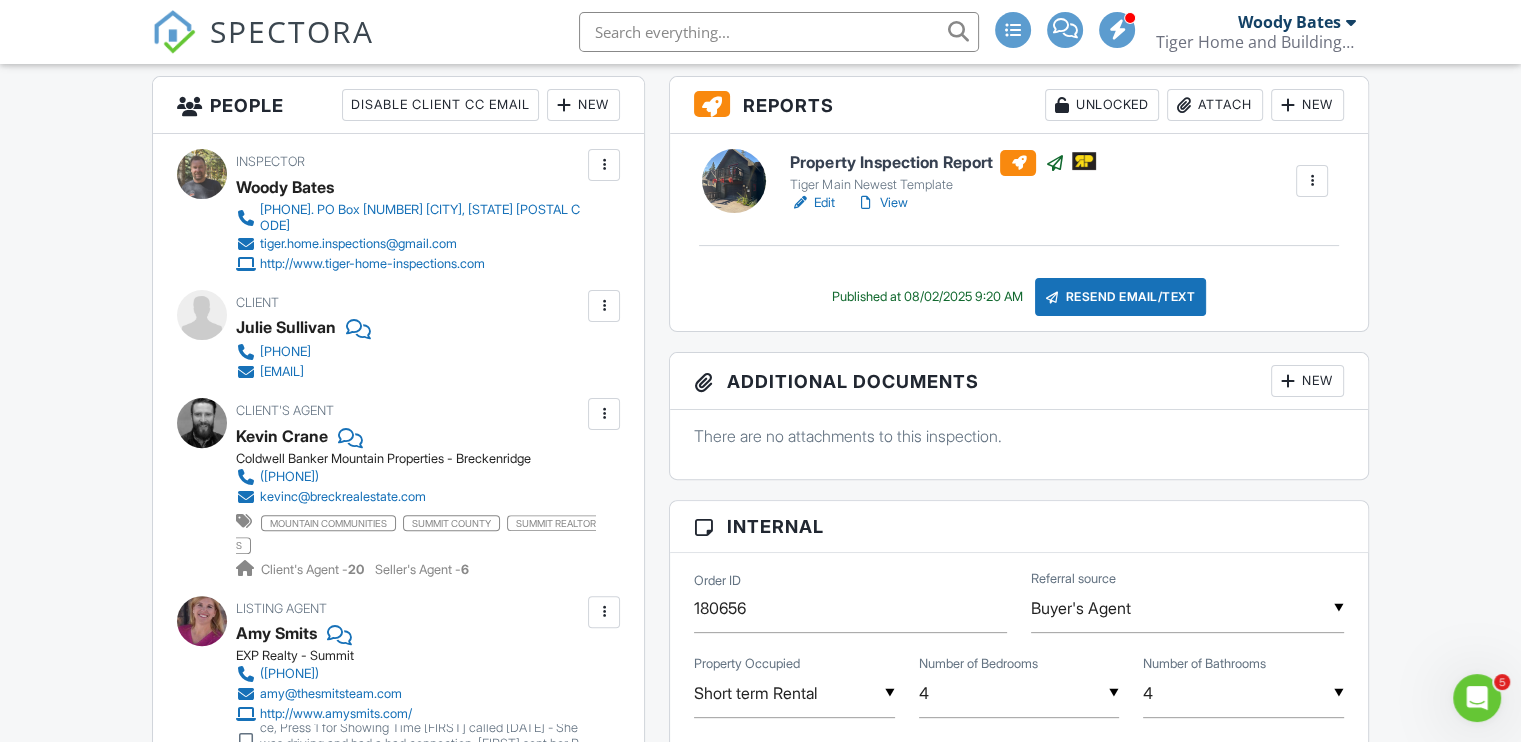 scroll, scrollTop: 512, scrollLeft: 0, axis: vertical 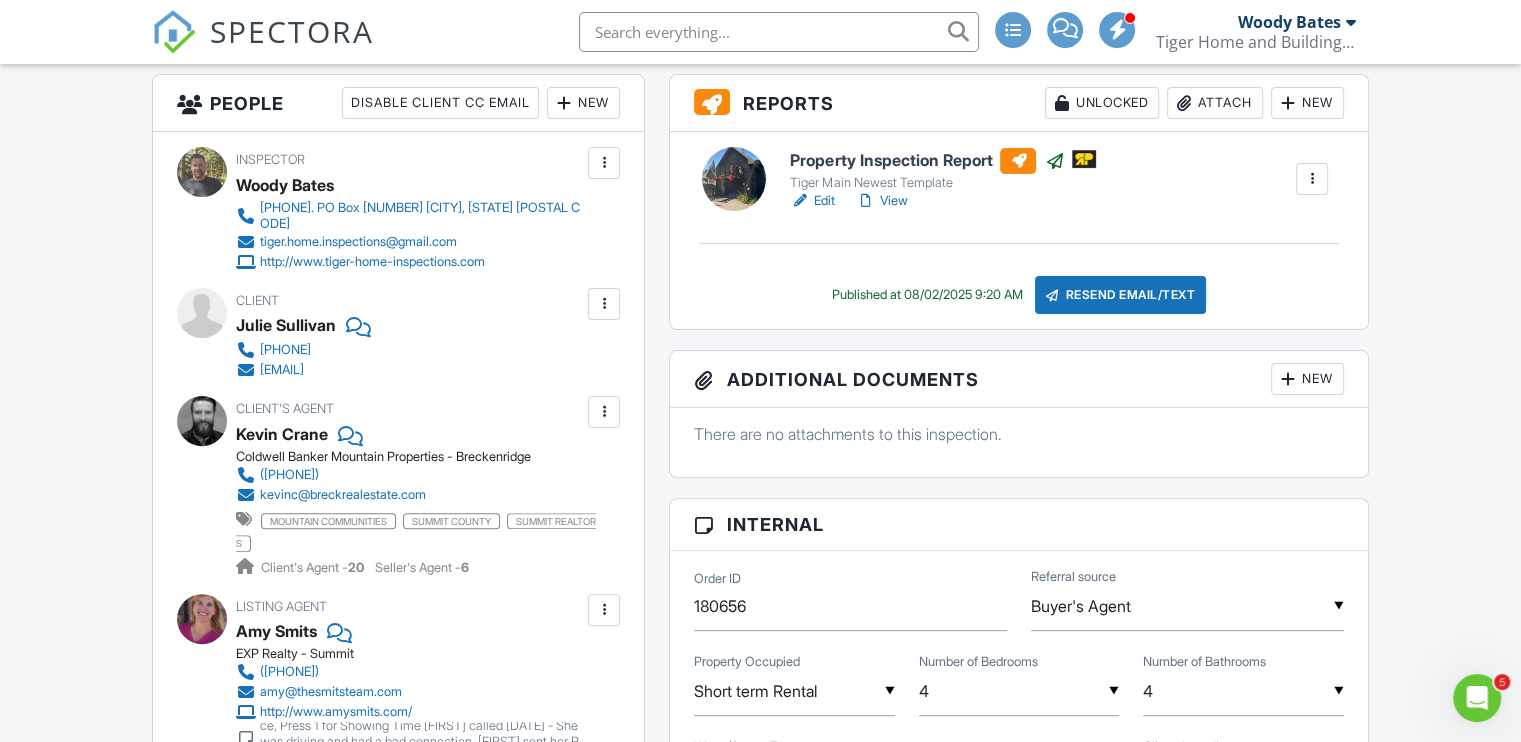 drag, startPoint x: 606, startPoint y: 481, endPoint x: 313, endPoint y: 525, distance: 296.28534 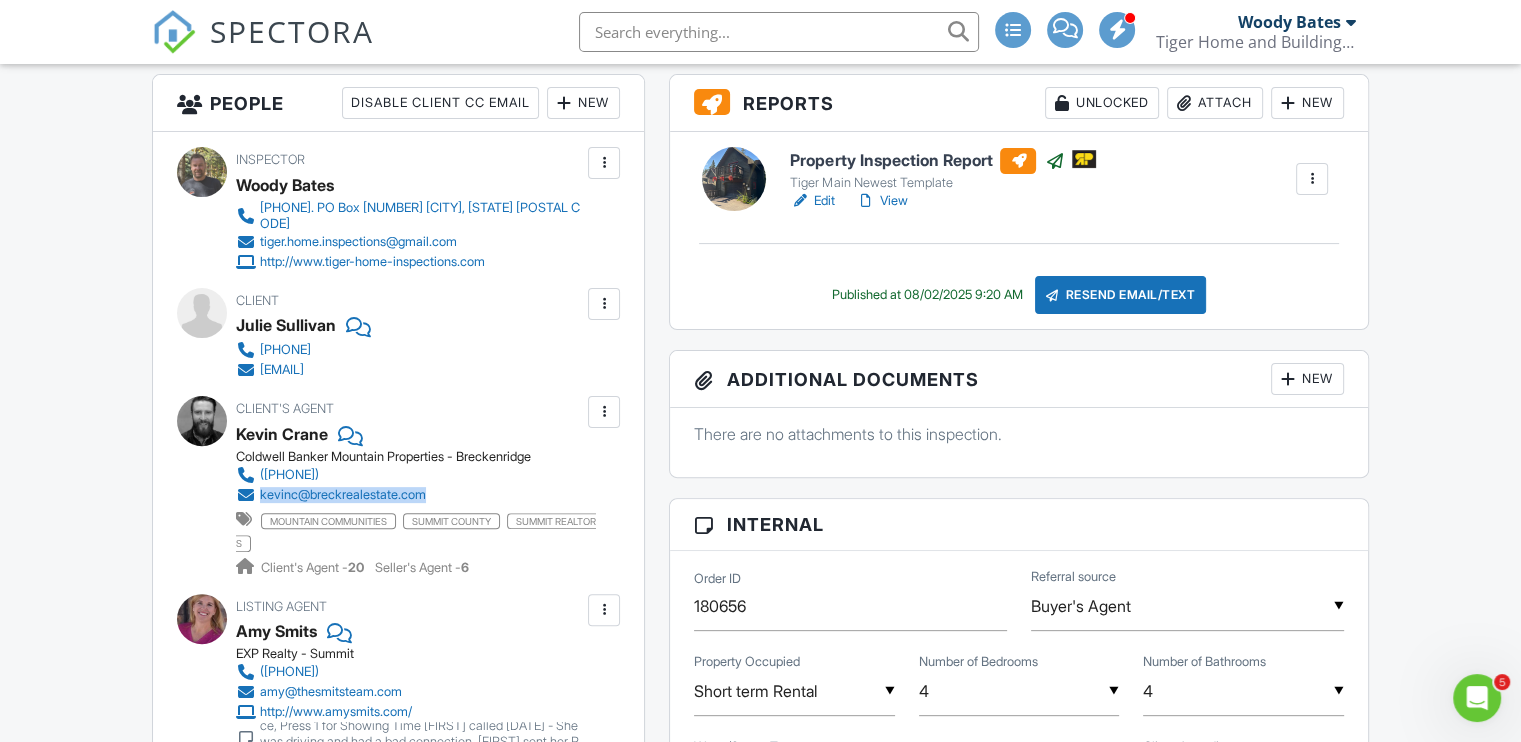 drag, startPoint x: 304, startPoint y: 494, endPoint x: 258, endPoint y: 473, distance: 50.566788 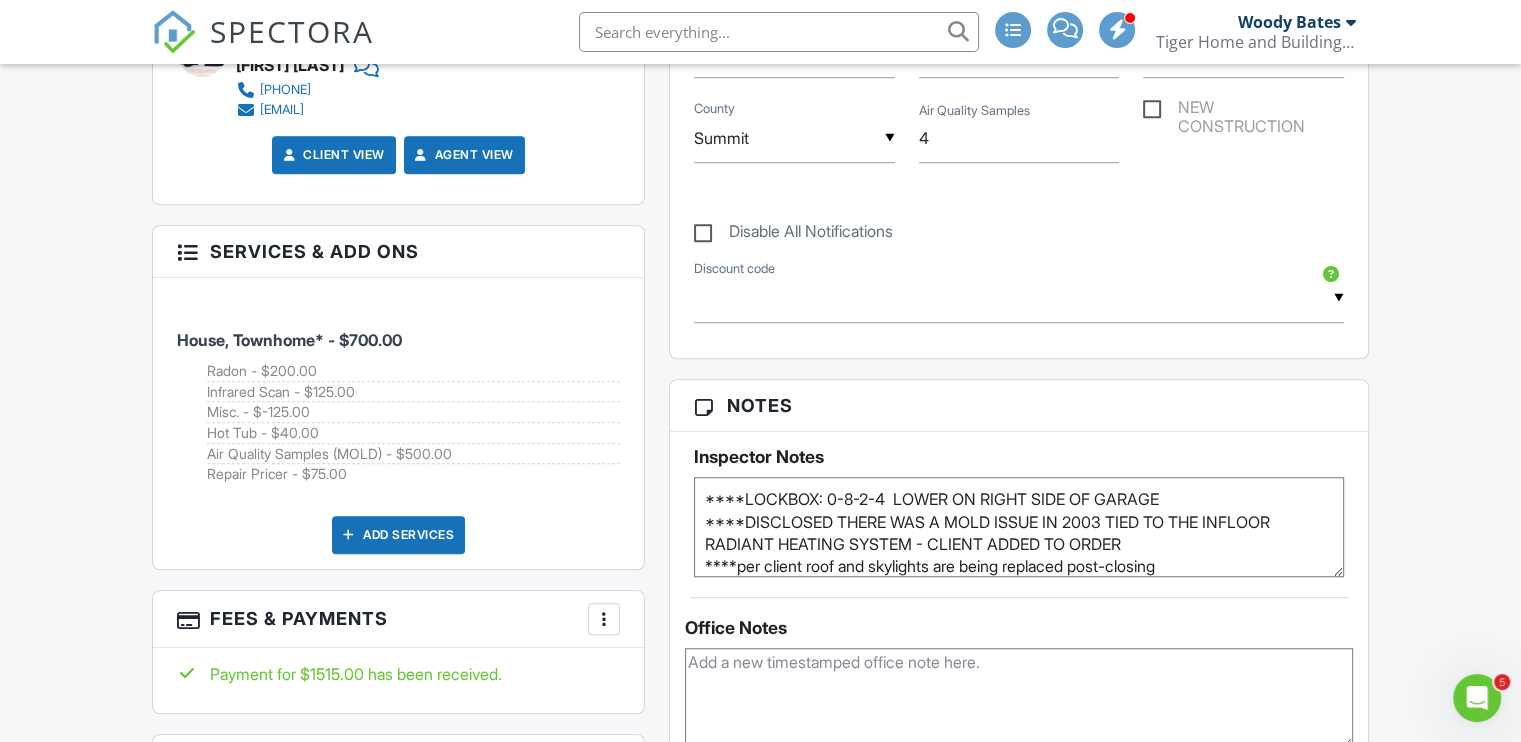 scroll, scrollTop: 1320, scrollLeft: 0, axis: vertical 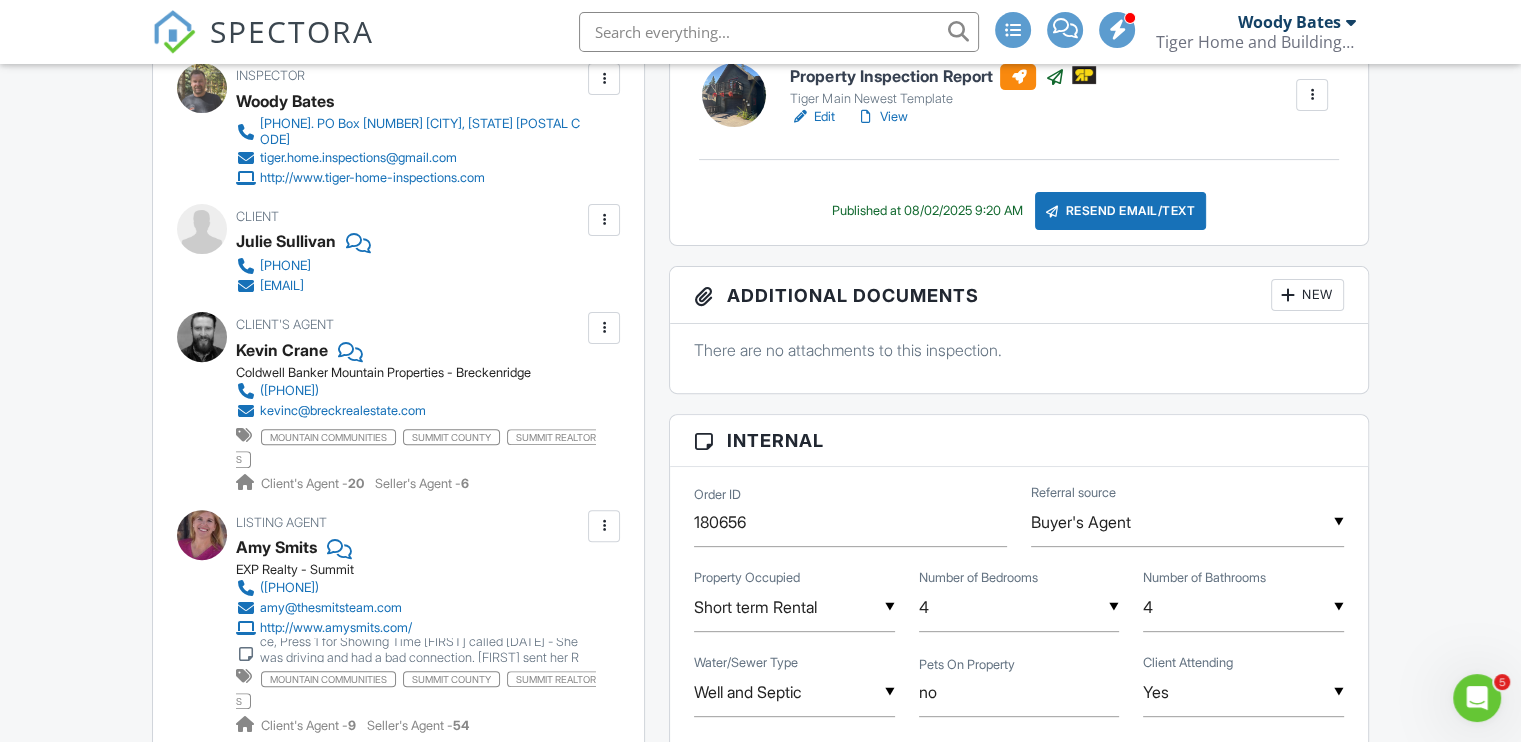 click on "Client
Julie Sullivan
773-297-2556
julie.sullivan@gtlaw.com" at bounding box center [398, 250] 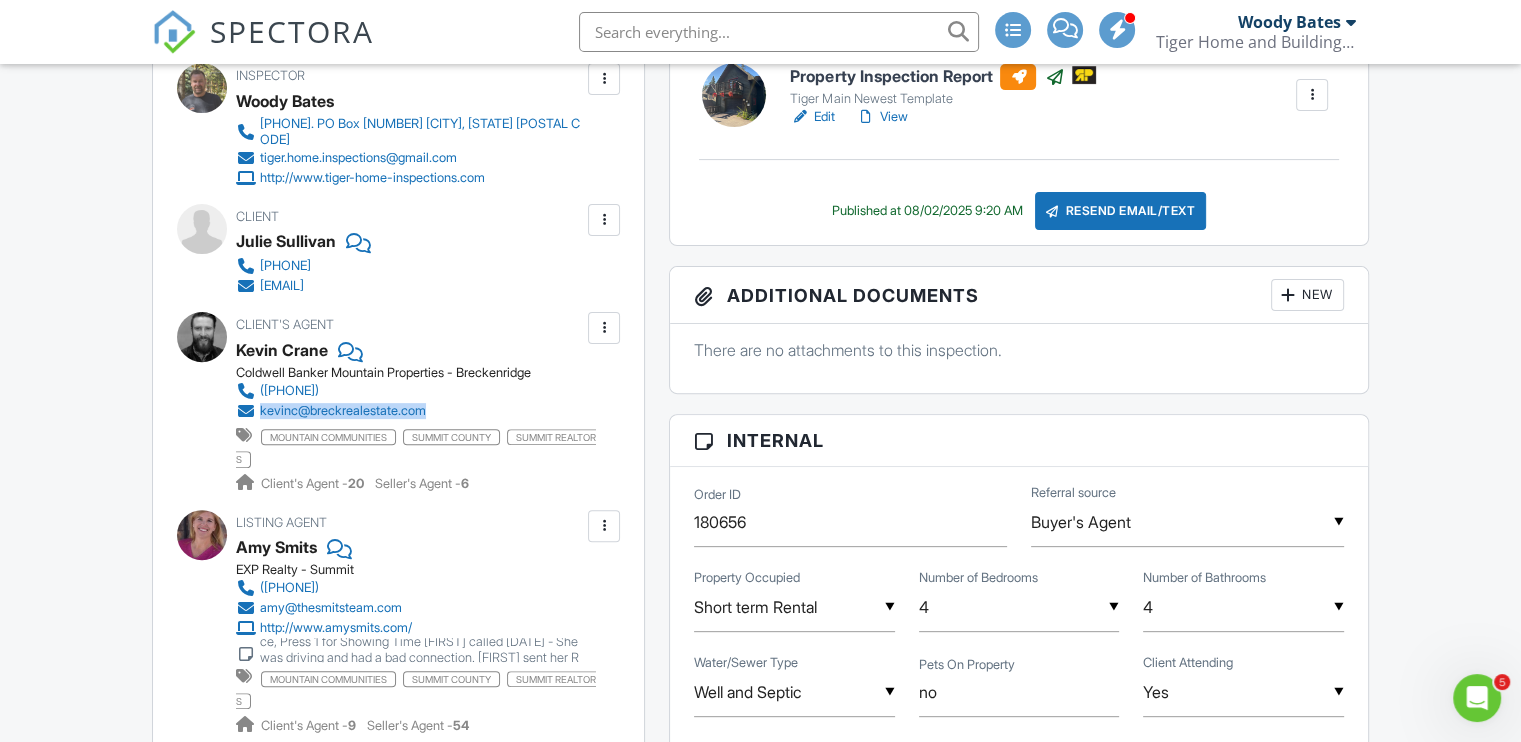 drag, startPoint x: 593, startPoint y: 397, endPoint x: 262, endPoint y: 400, distance: 331.01358 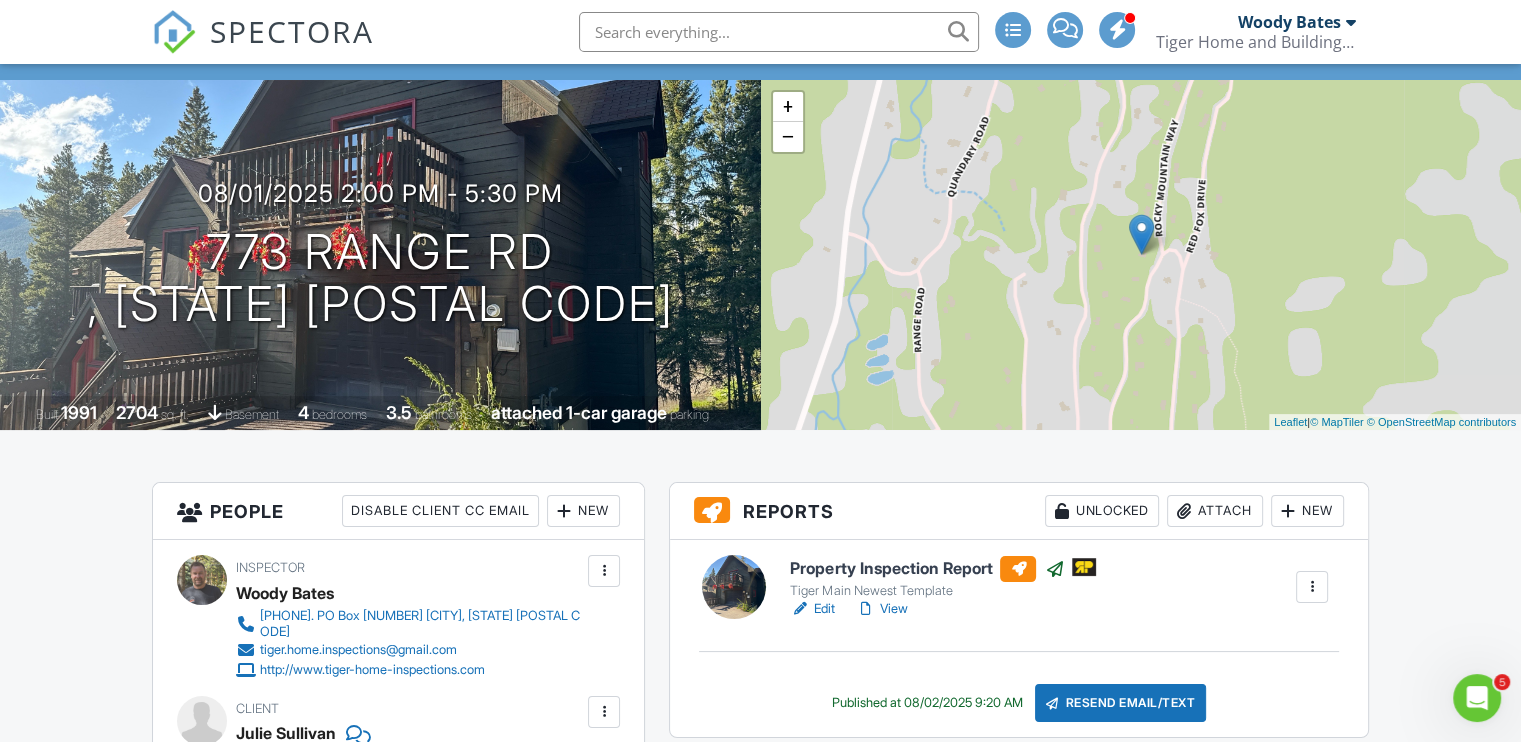scroll, scrollTop: 0, scrollLeft: 0, axis: both 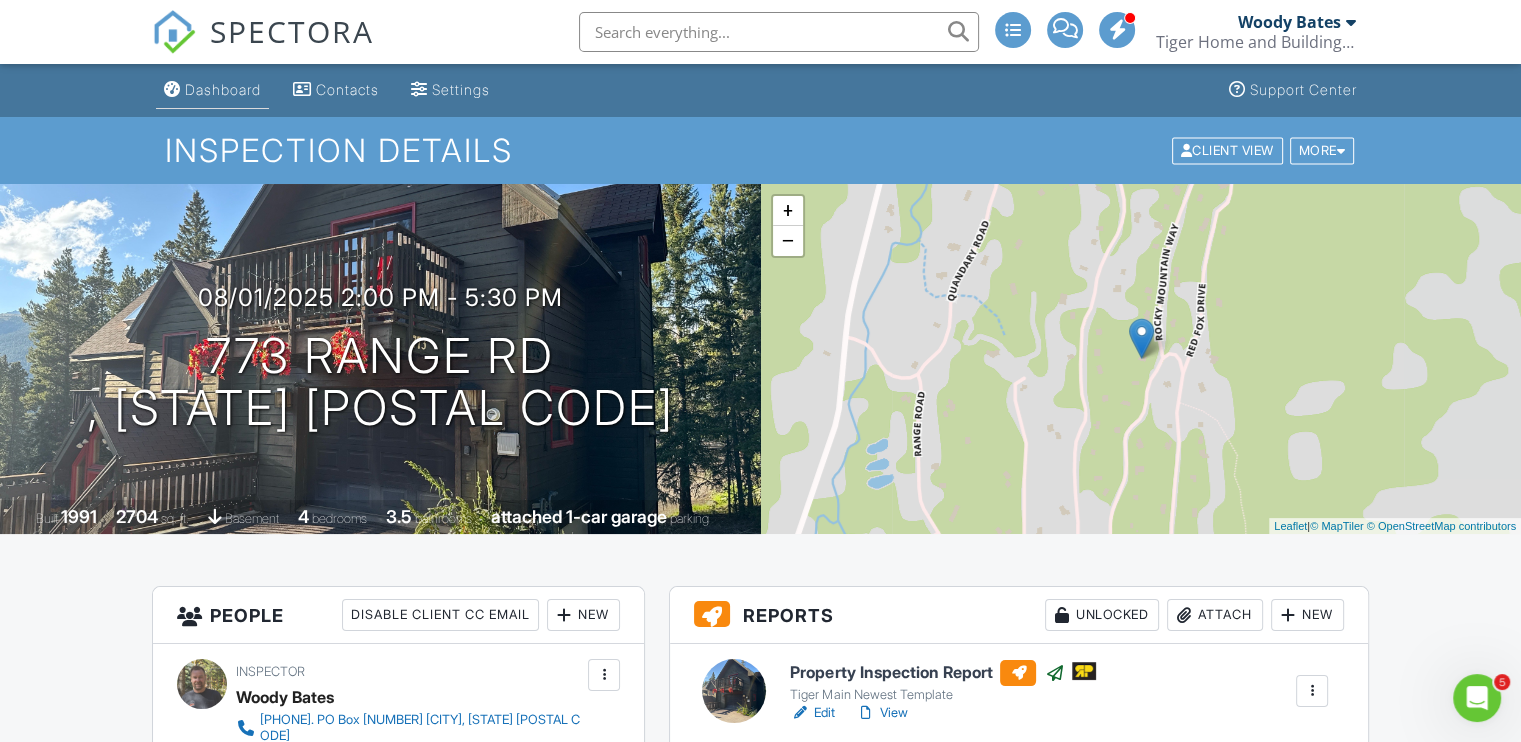 click on "Dashboard" at bounding box center [223, 89] 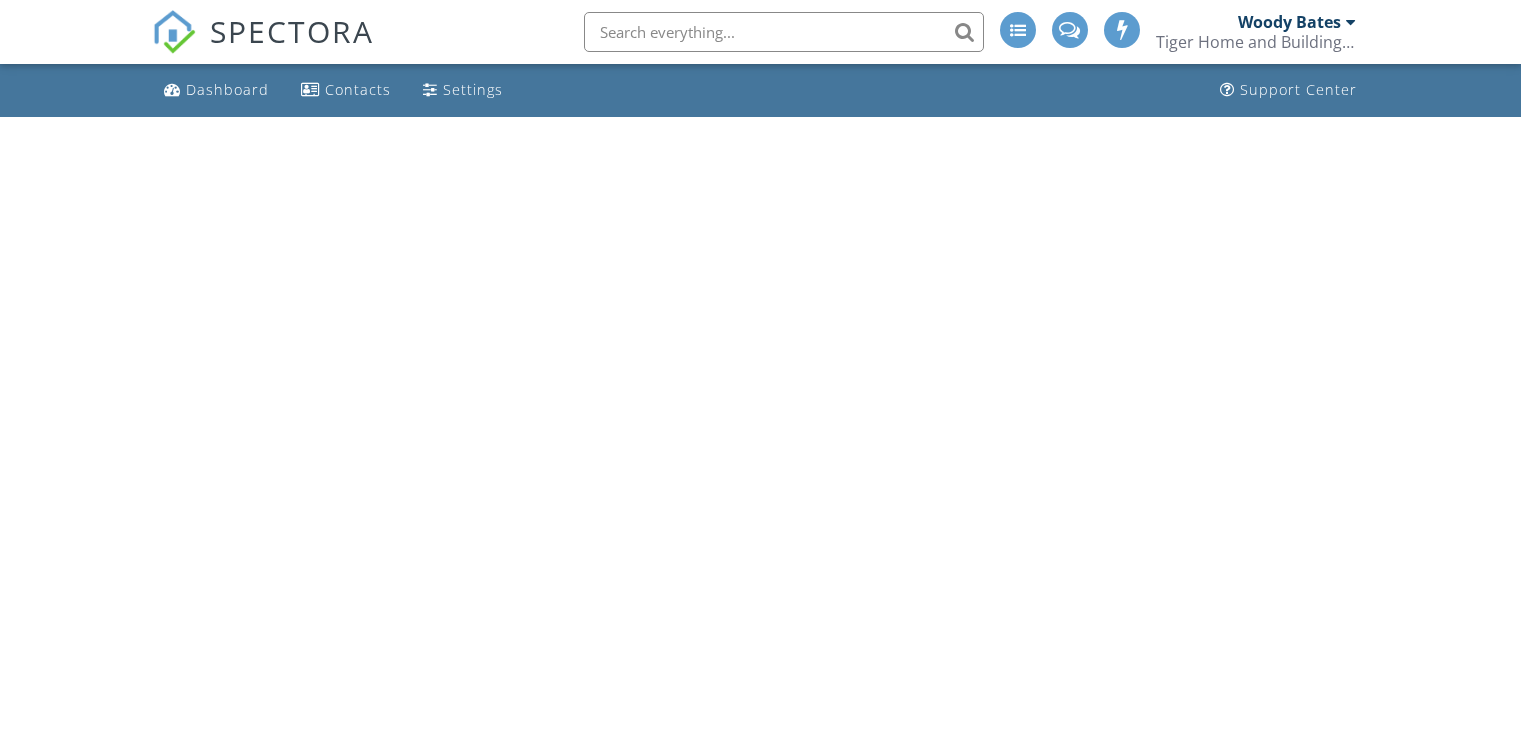 scroll, scrollTop: 0, scrollLeft: 0, axis: both 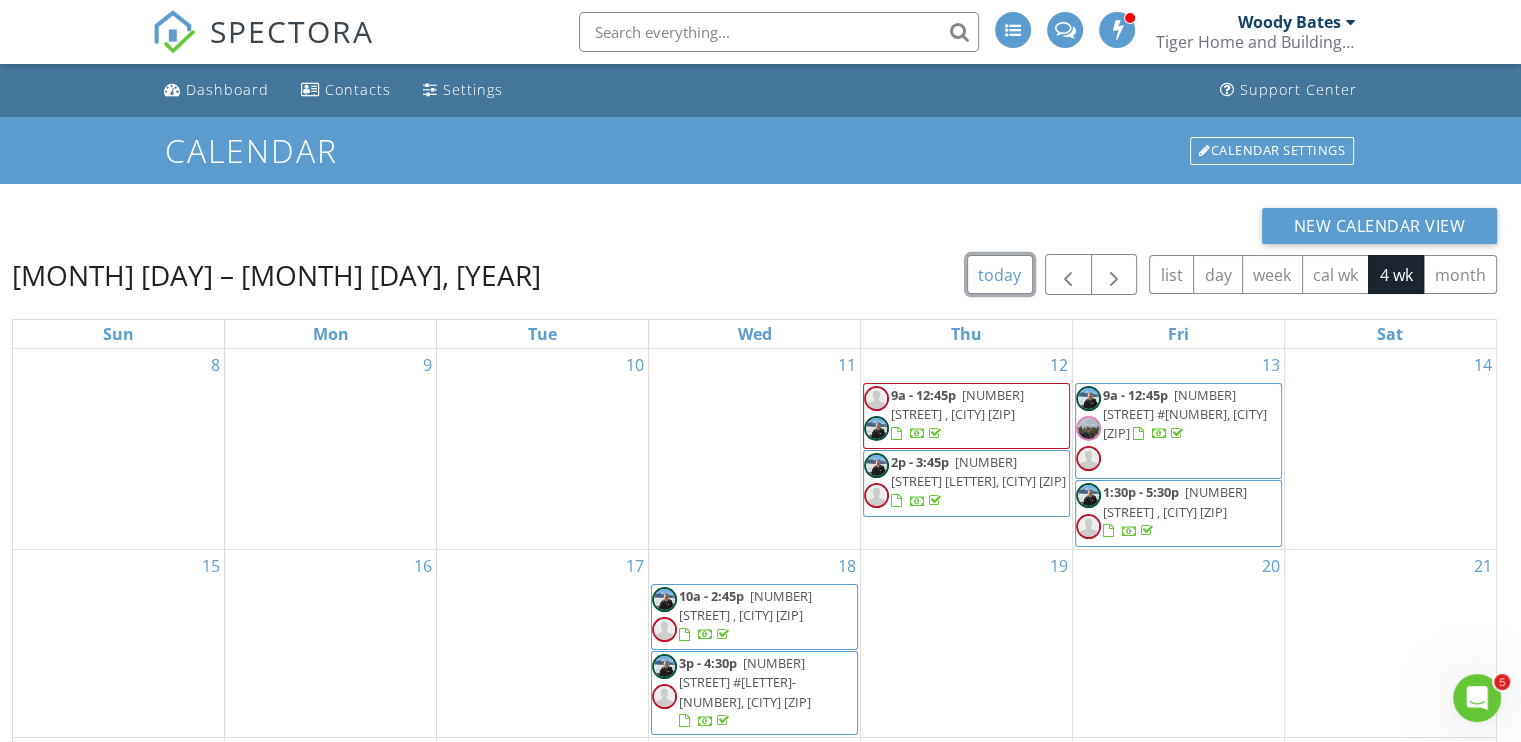click on "today" at bounding box center [1000, 274] 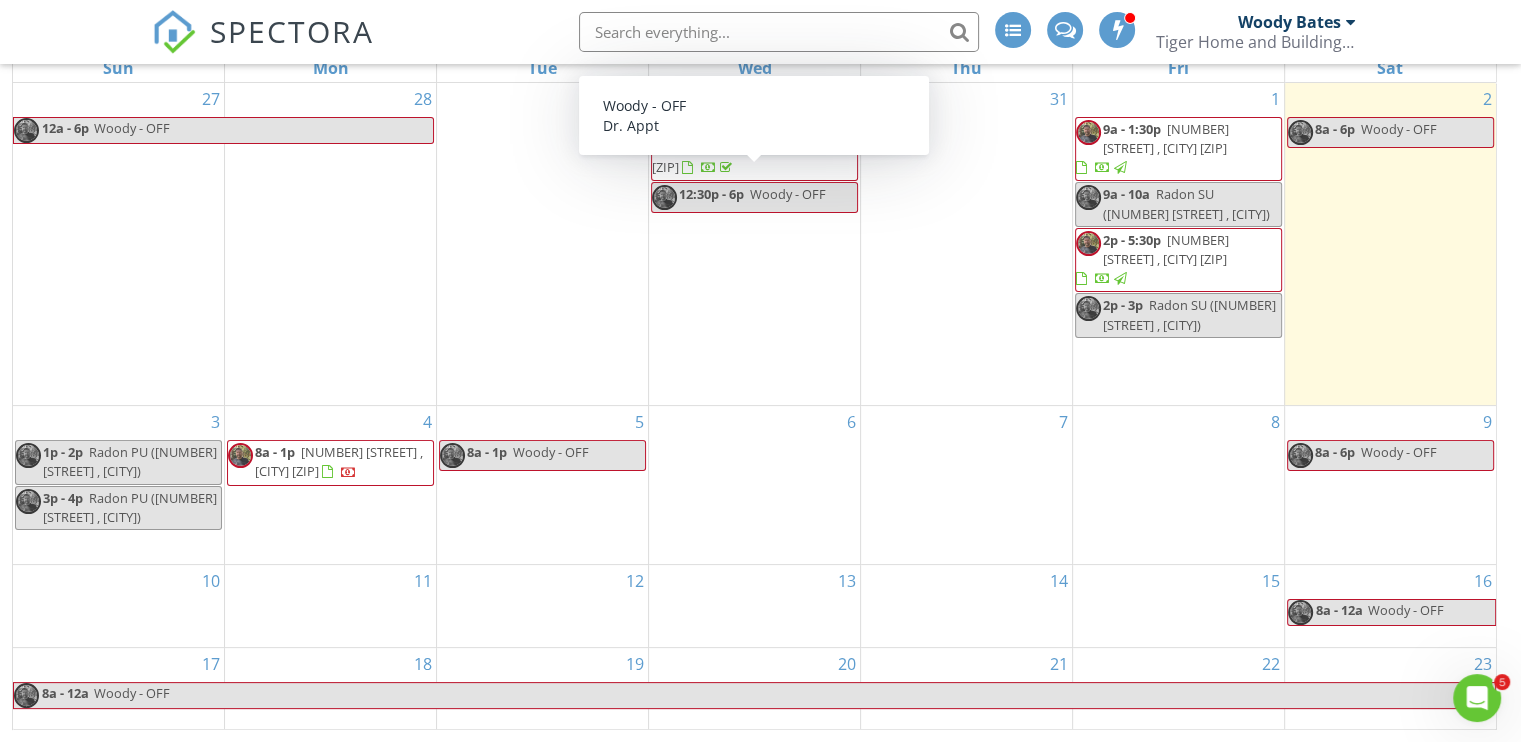 scroll, scrollTop: 0, scrollLeft: 0, axis: both 